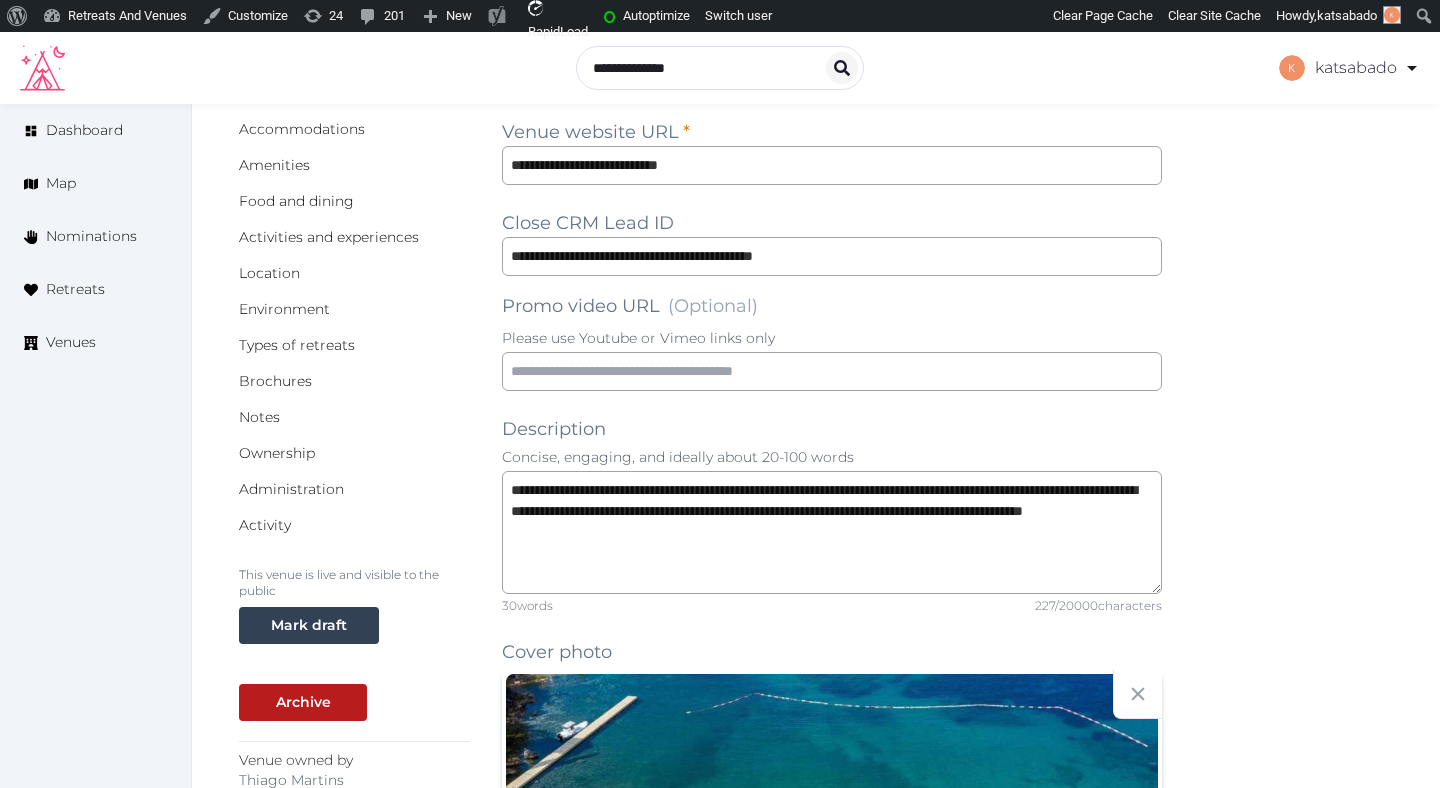 scroll, scrollTop: 0, scrollLeft: 0, axis: both 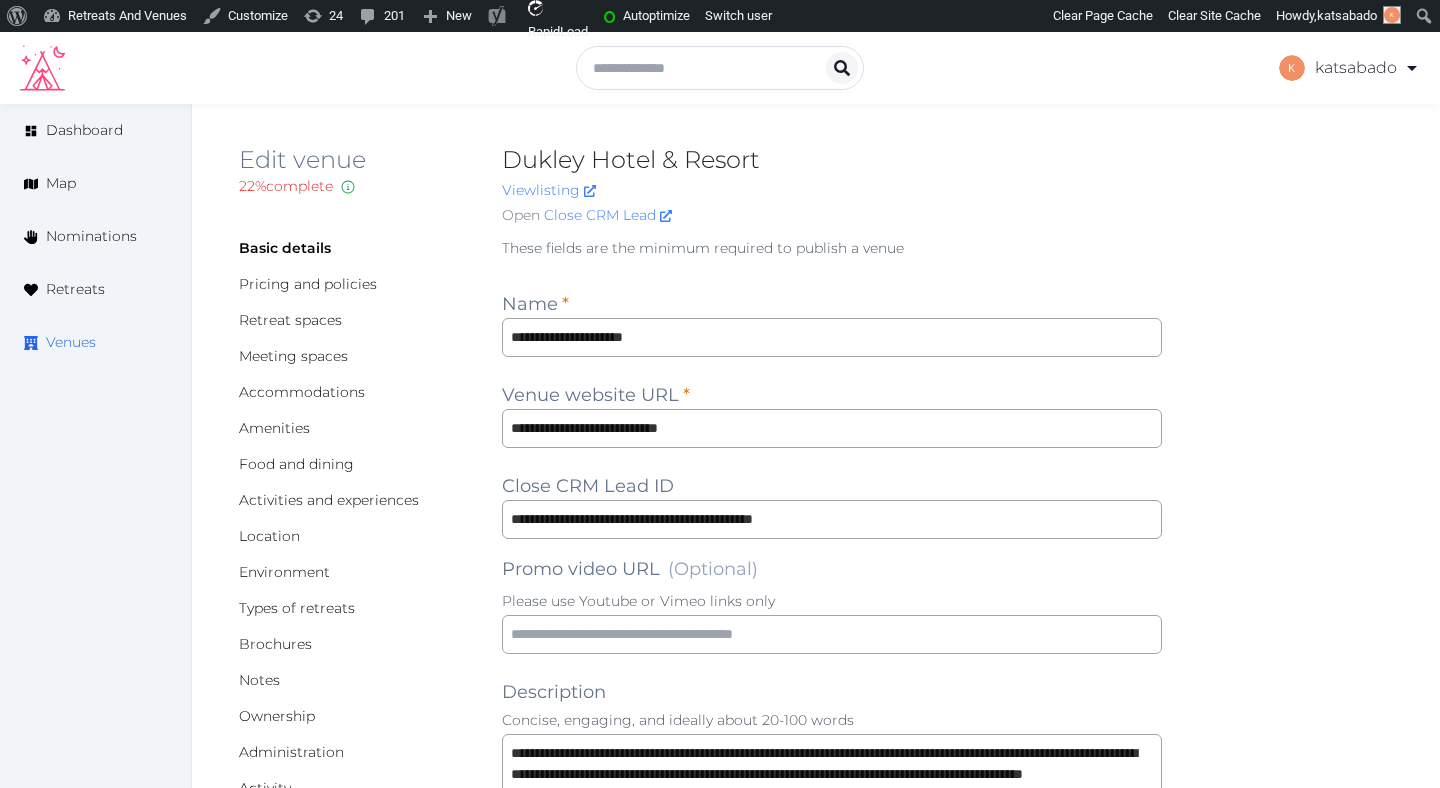 click on "Venues" at bounding box center [71, 342] 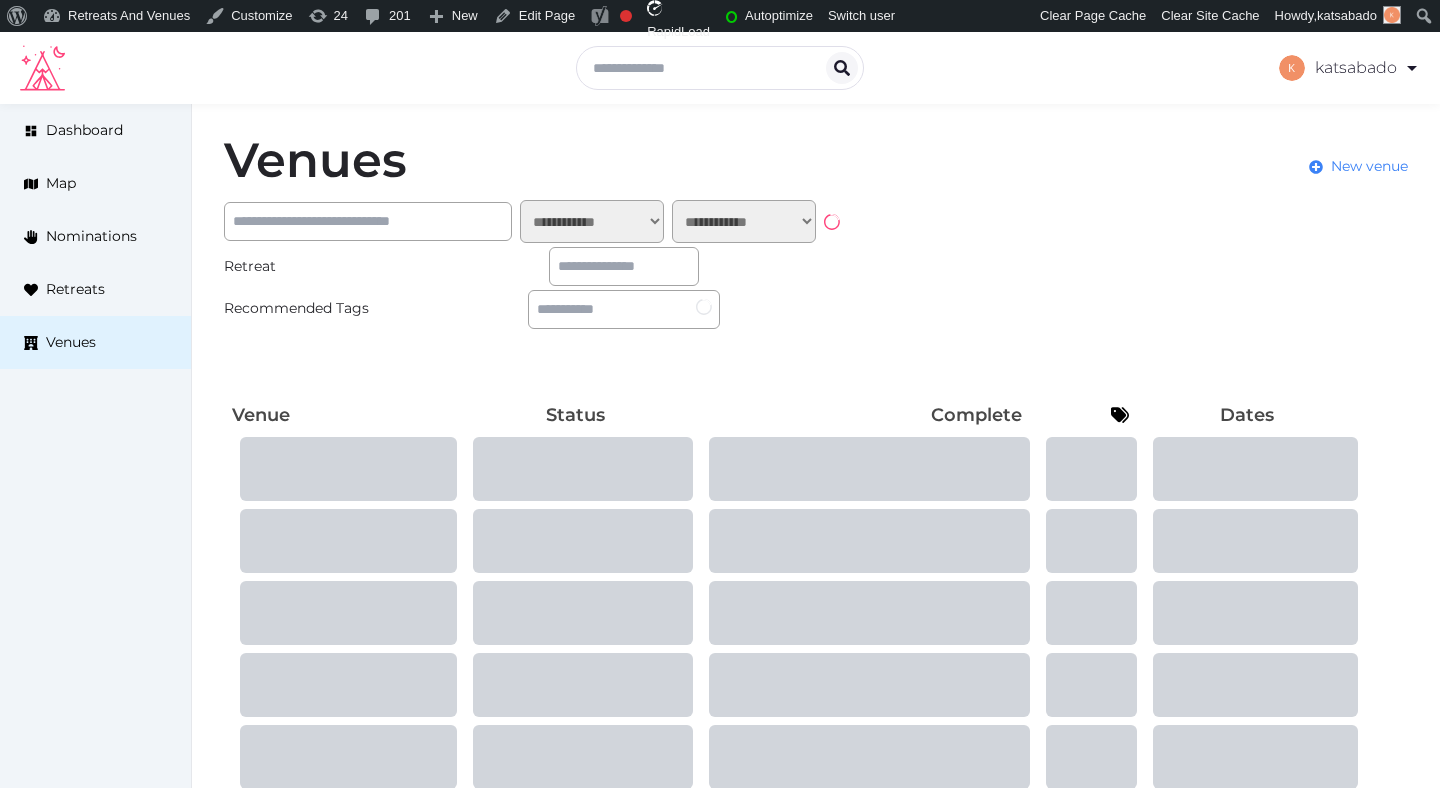 scroll, scrollTop: 0, scrollLeft: 0, axis: both 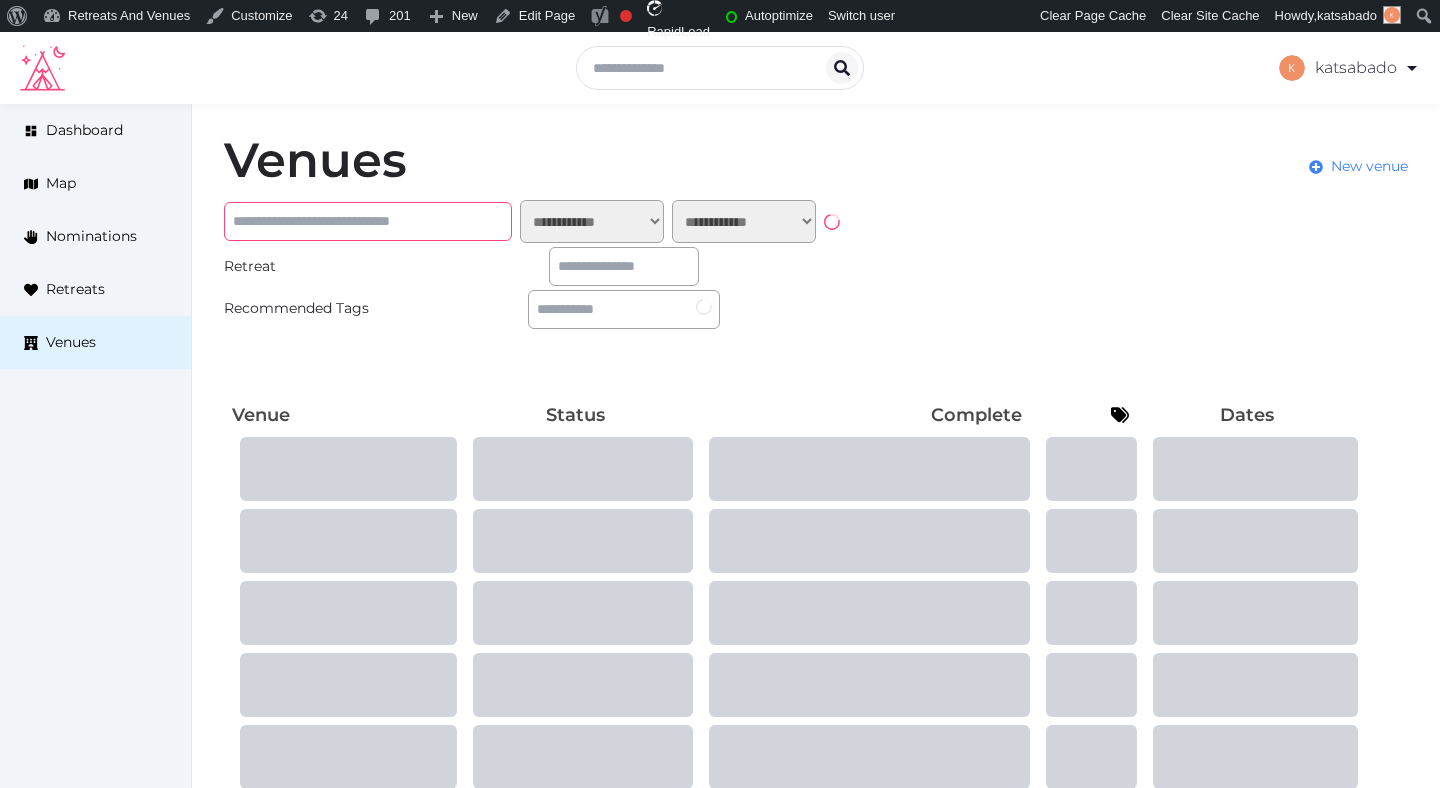 click at bounding box center (368, 221) 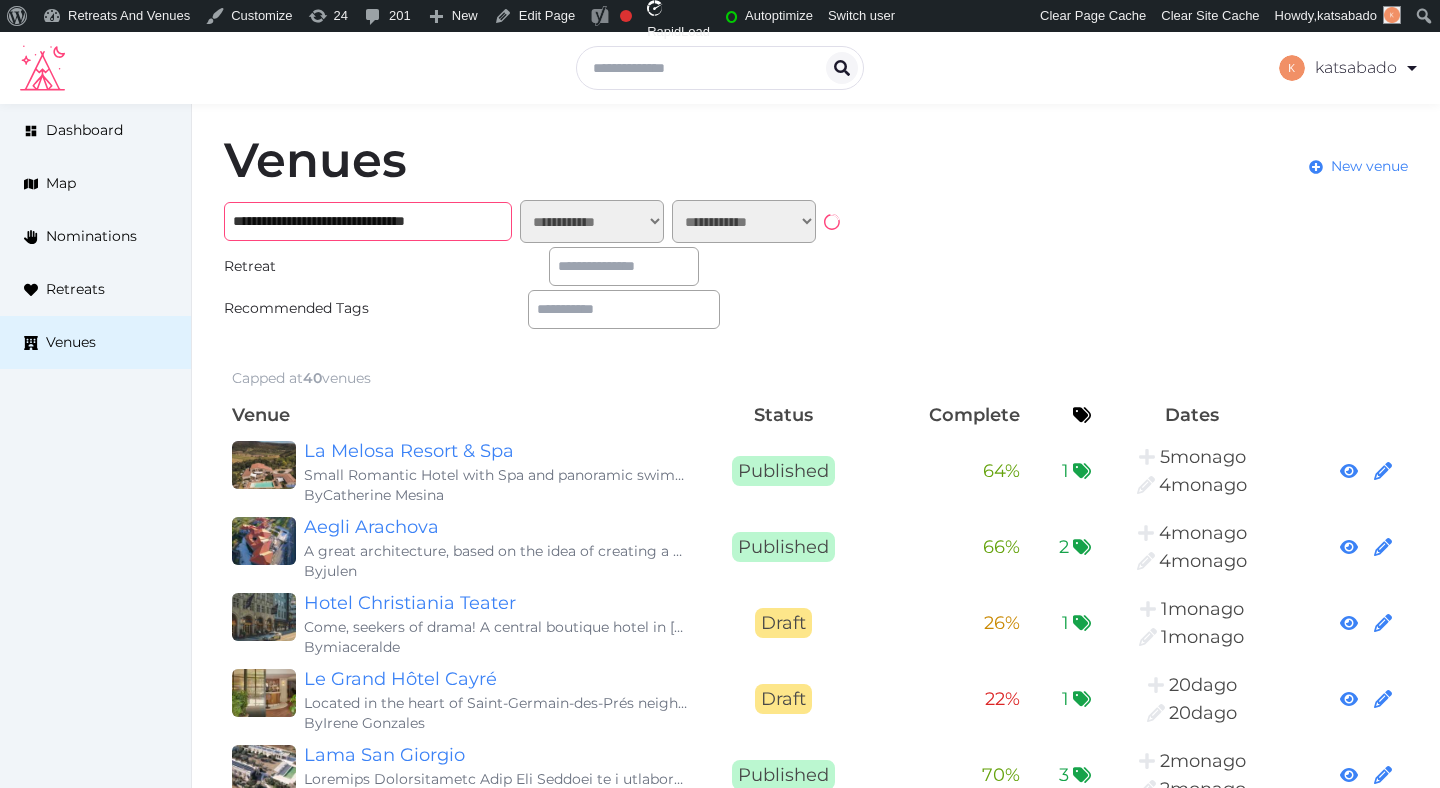 type on "**********" 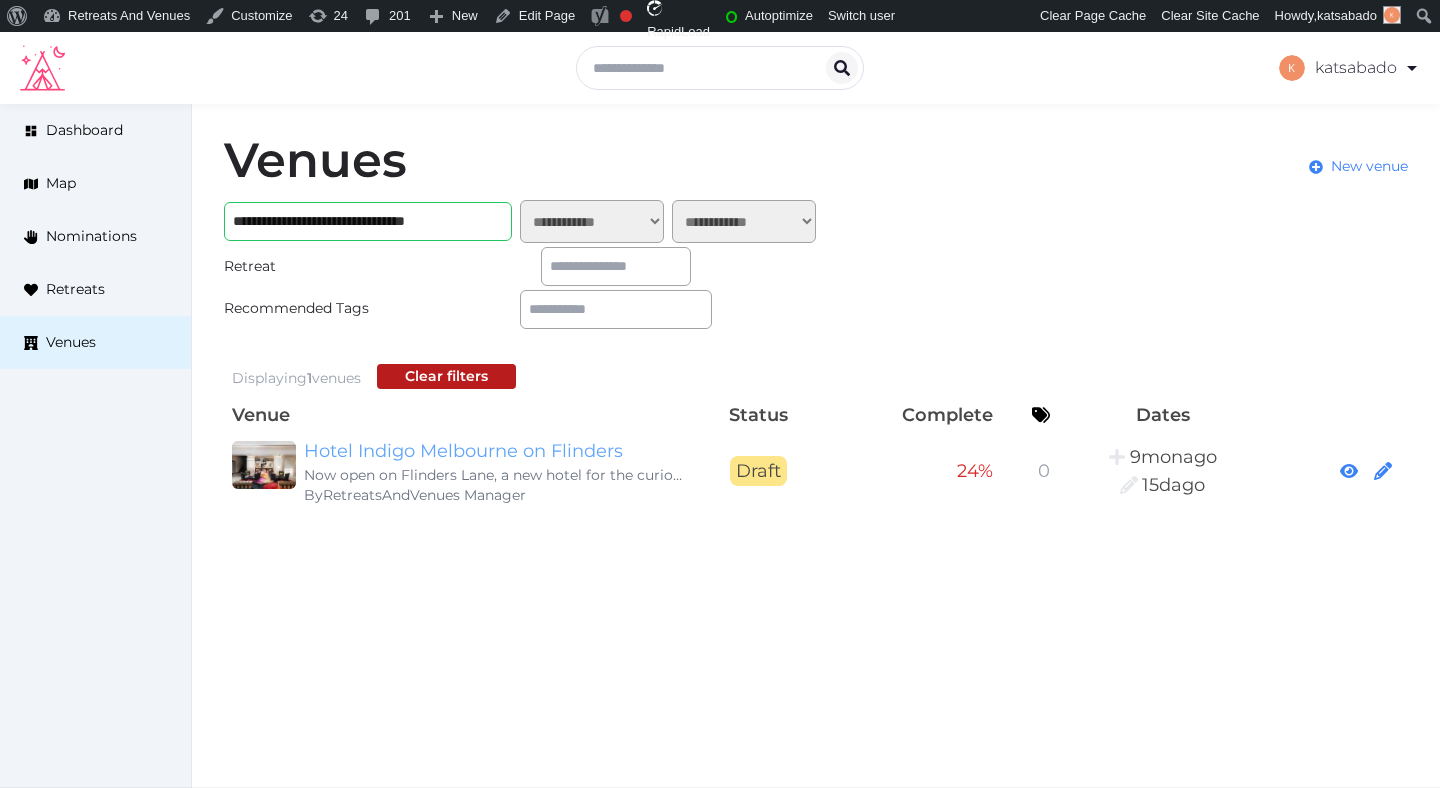click on "Hotel Indigo Melbourne on Flinders" at bounding box center (496, 451) 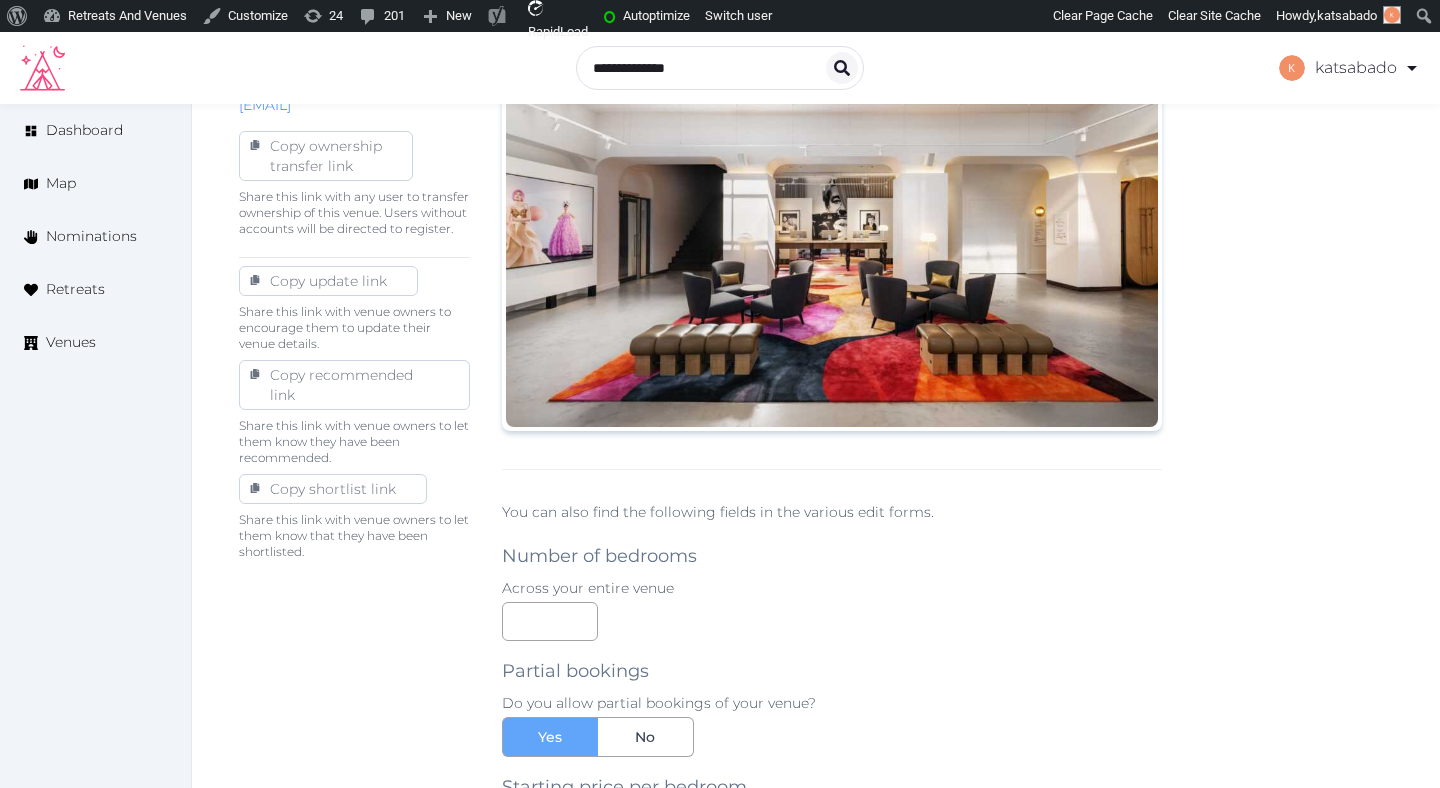 scroll, scrollTop: 552, scrollLeft: 0, axis: vertical 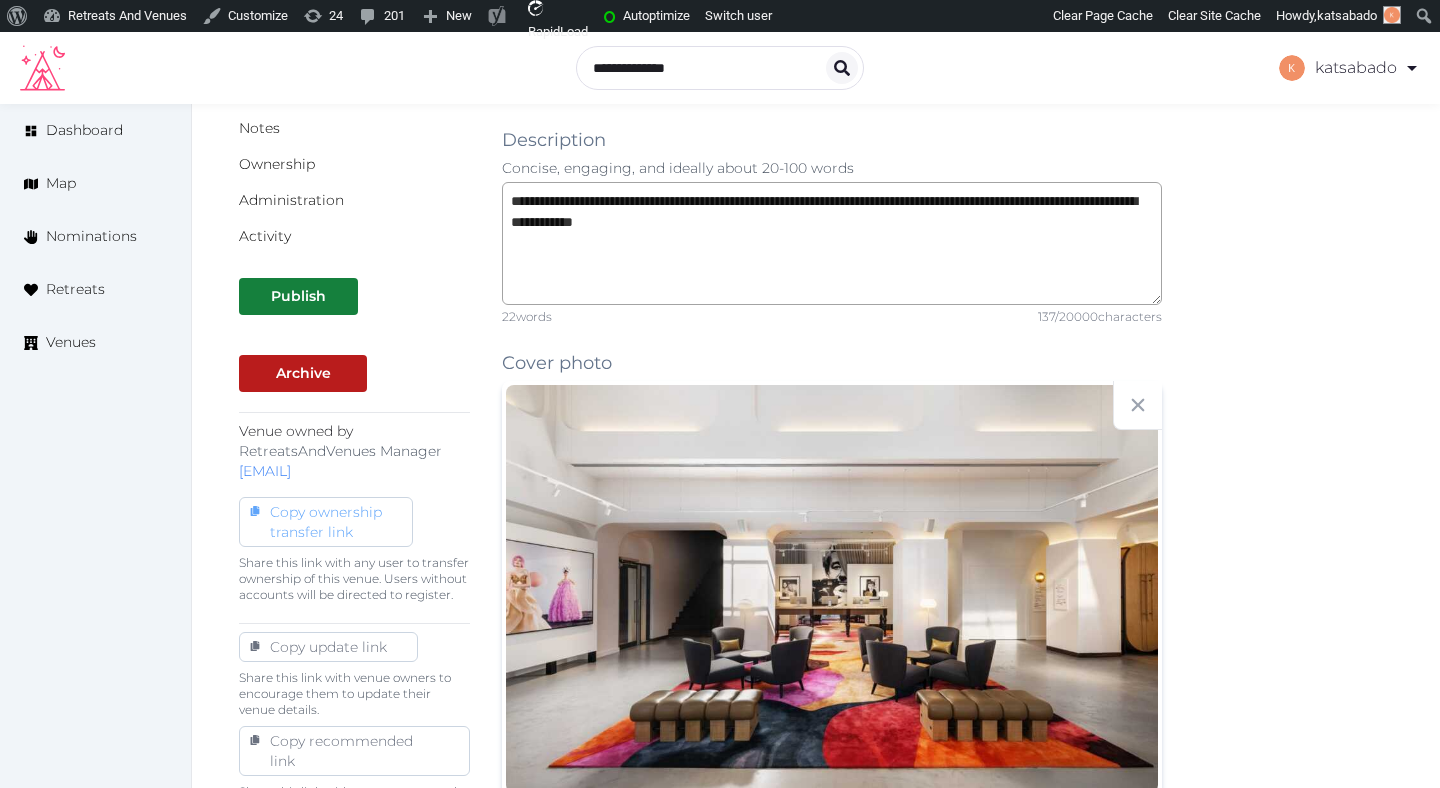 click on "Copy ownership transfer link" at bounding box center [326, 522] 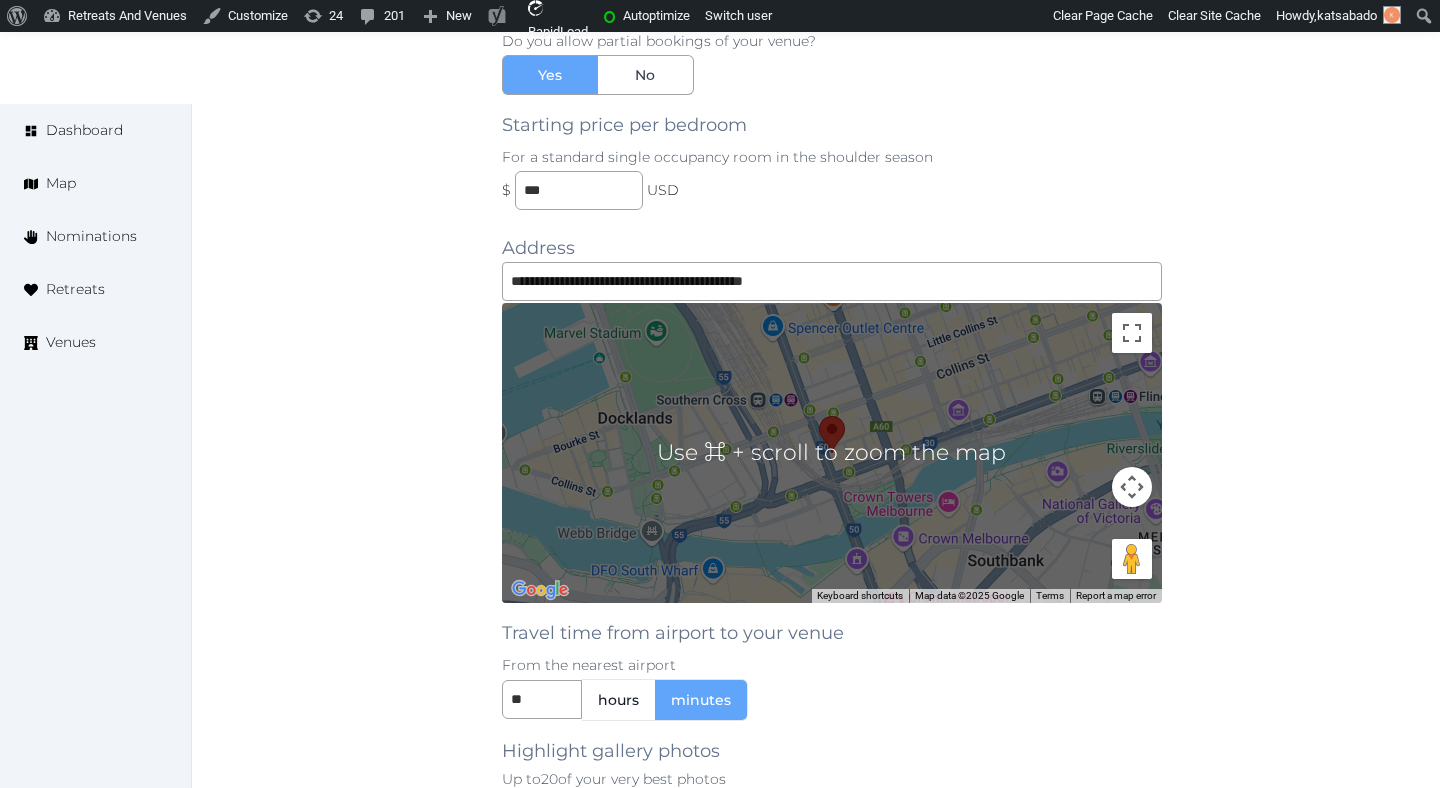 scroll, scrollTop: 1572, scrollLeft: 0, axis: vertical 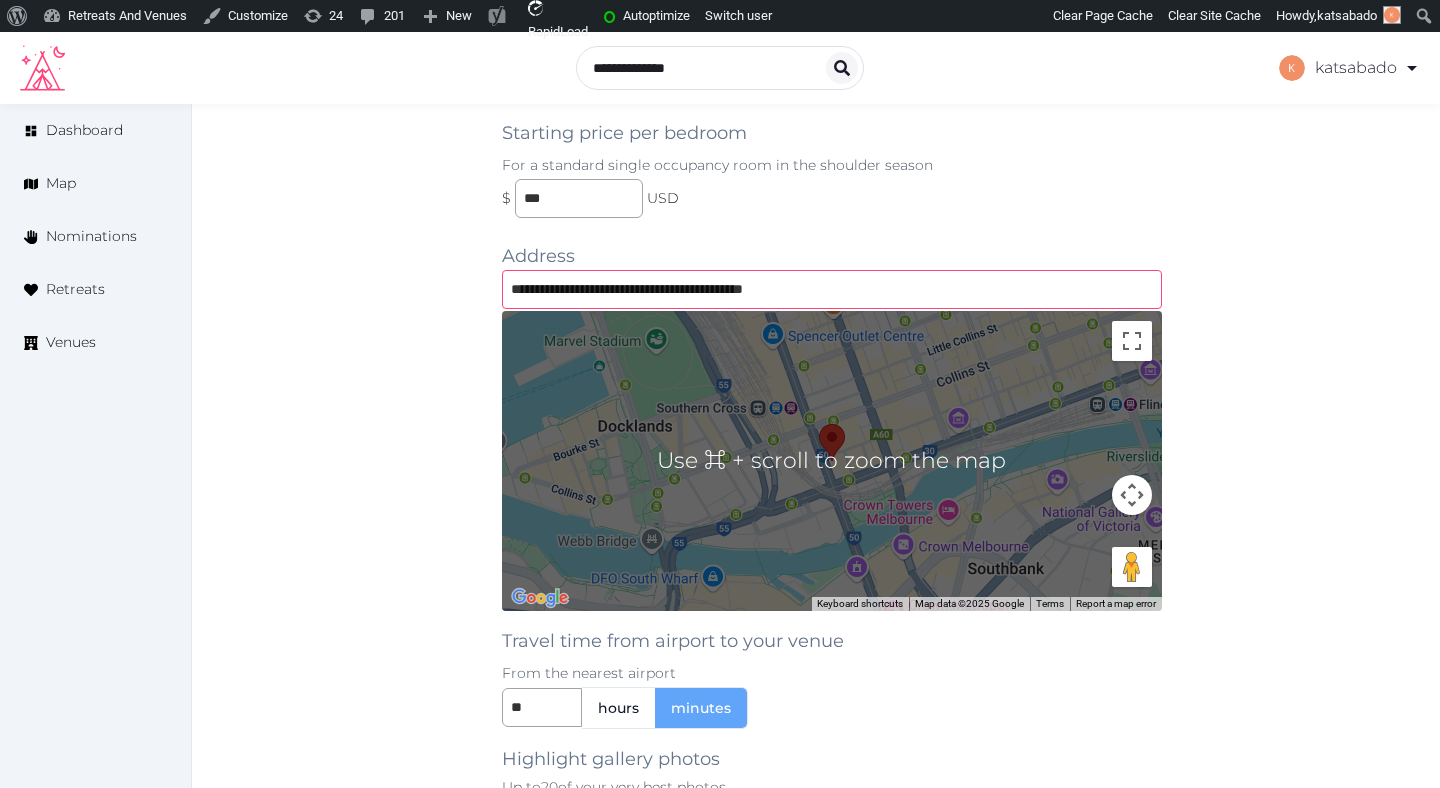 click on "**********" at bounding box center [832, 289] 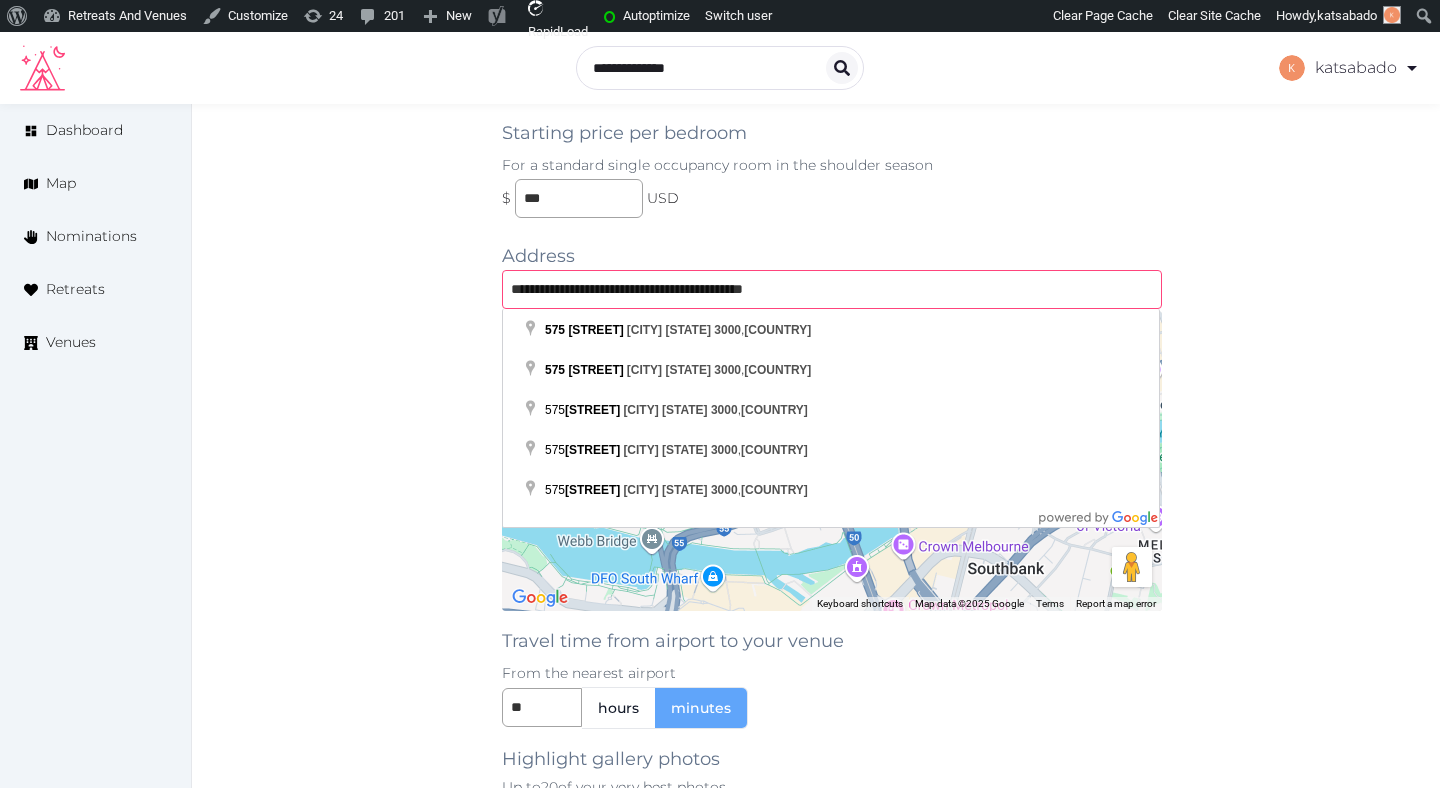 click on "**********" at bounding box center [832, 289] 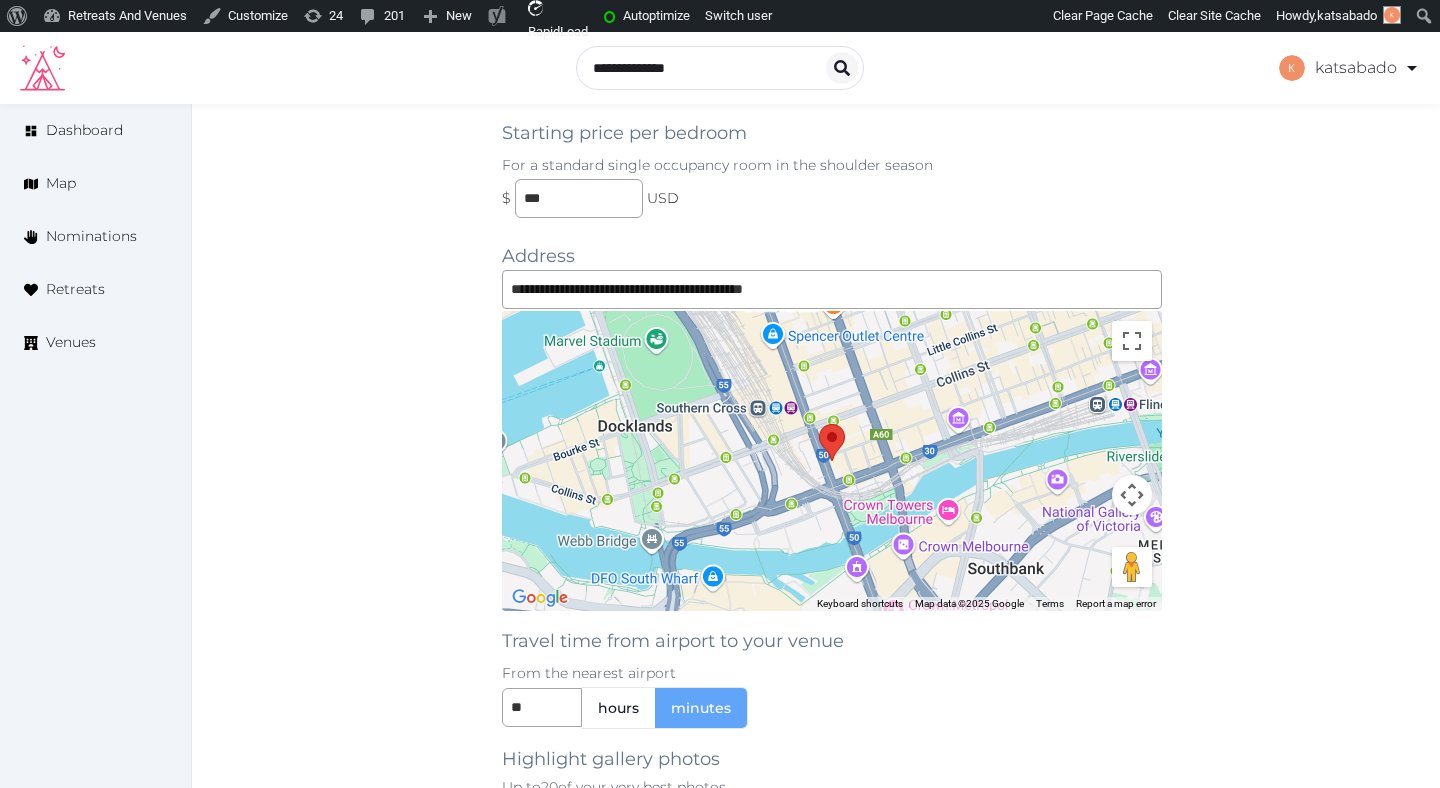 click on "Basic details Pricing and policies Retreat spaces Meeting spaces Accommodations Amenities Food and dining Activities and experiences Location Environment Types of retreats Brochures Notes Ownership Administration Activity Publish Archive Venue owned by RetreatsAndVenues Manager c.o.r.e.y.sanford@retreatsandvenues.com Copy ownership transfer link Share this link with any user to transfer ownership of this venue. Users without accounts will be directed to register. Copy update link Share this link with venue owners to encourage them to update their venue details. Copy recommended link Share this link with venue owners to let them know they have been recommended. Copy shortlist link Share this link with venue owners to let them know that they have been shortlisted." at bounding box center (354, -34) 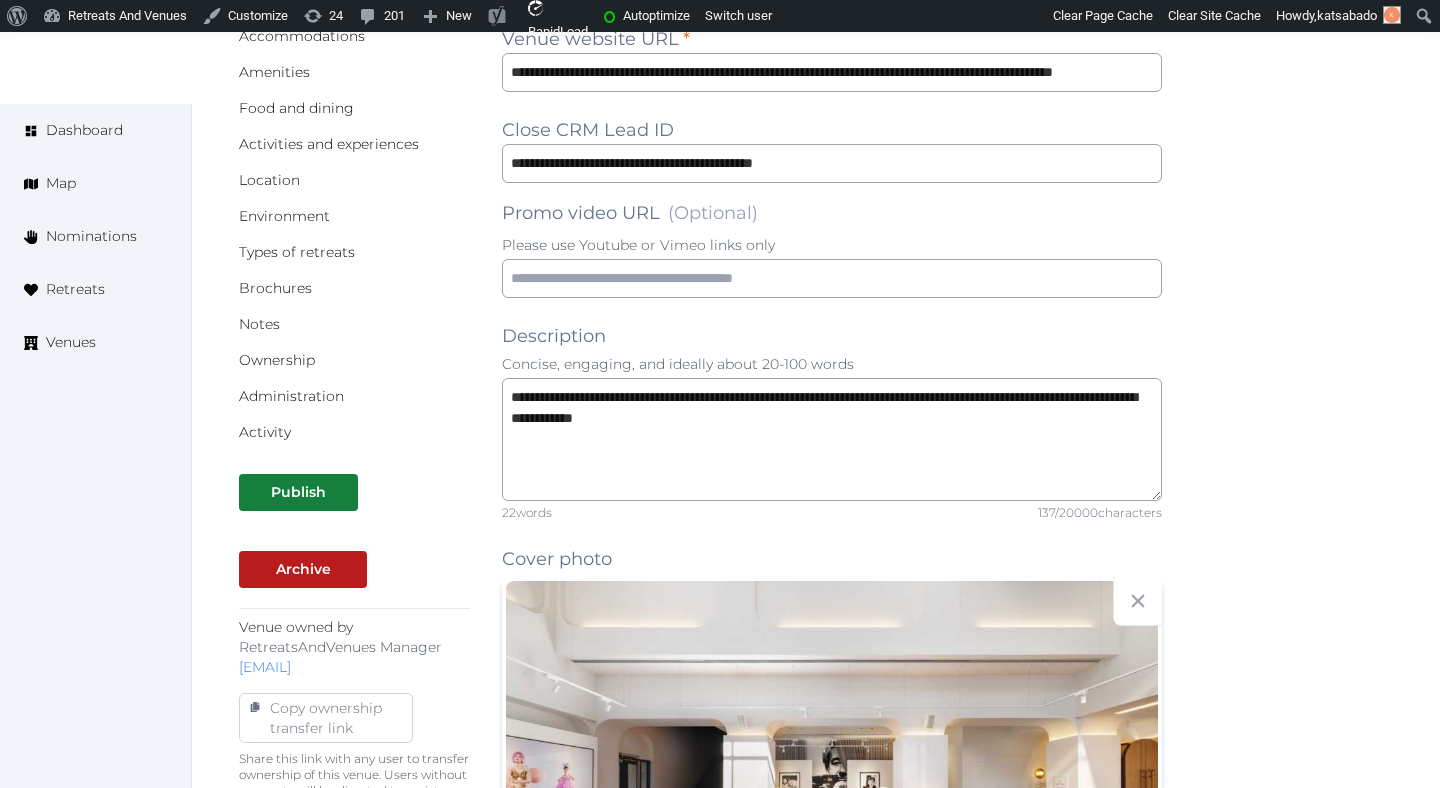 scroll, scrollTop: 0, scrollLeft: 0, axis: both 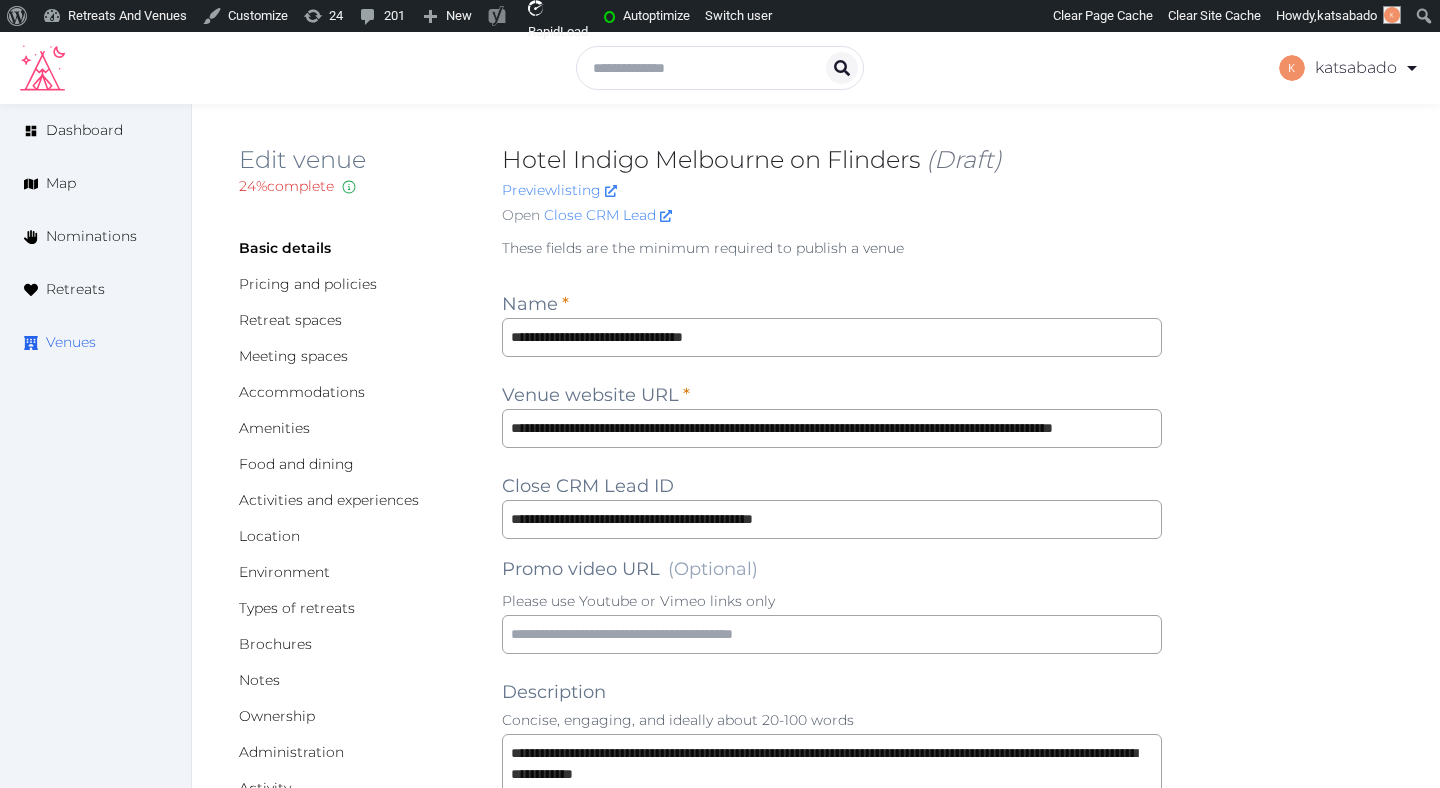 click on "Venues" at bounding box center (71, 342) 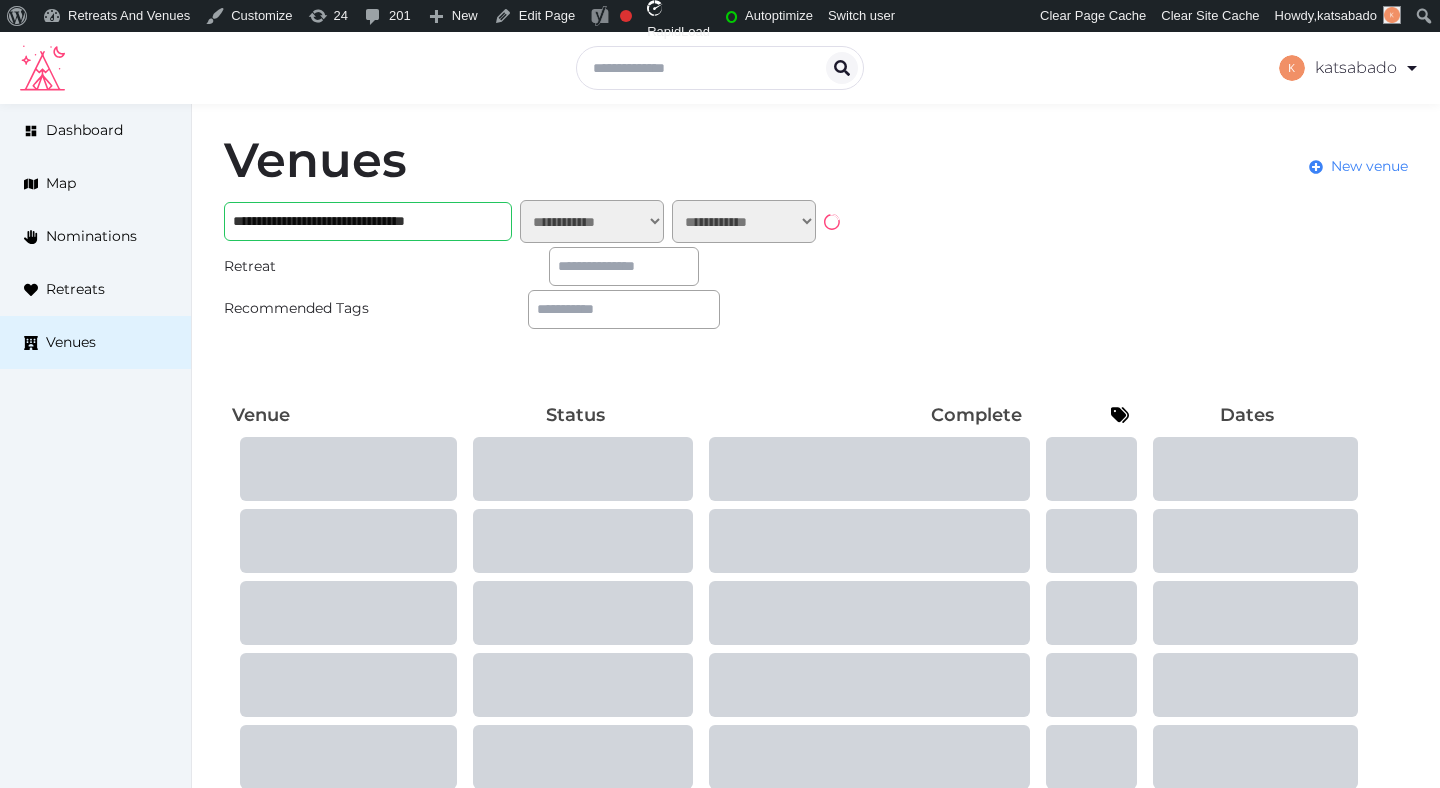 scroll, scrollTop: 0, scrollLeft: 0, axis: both 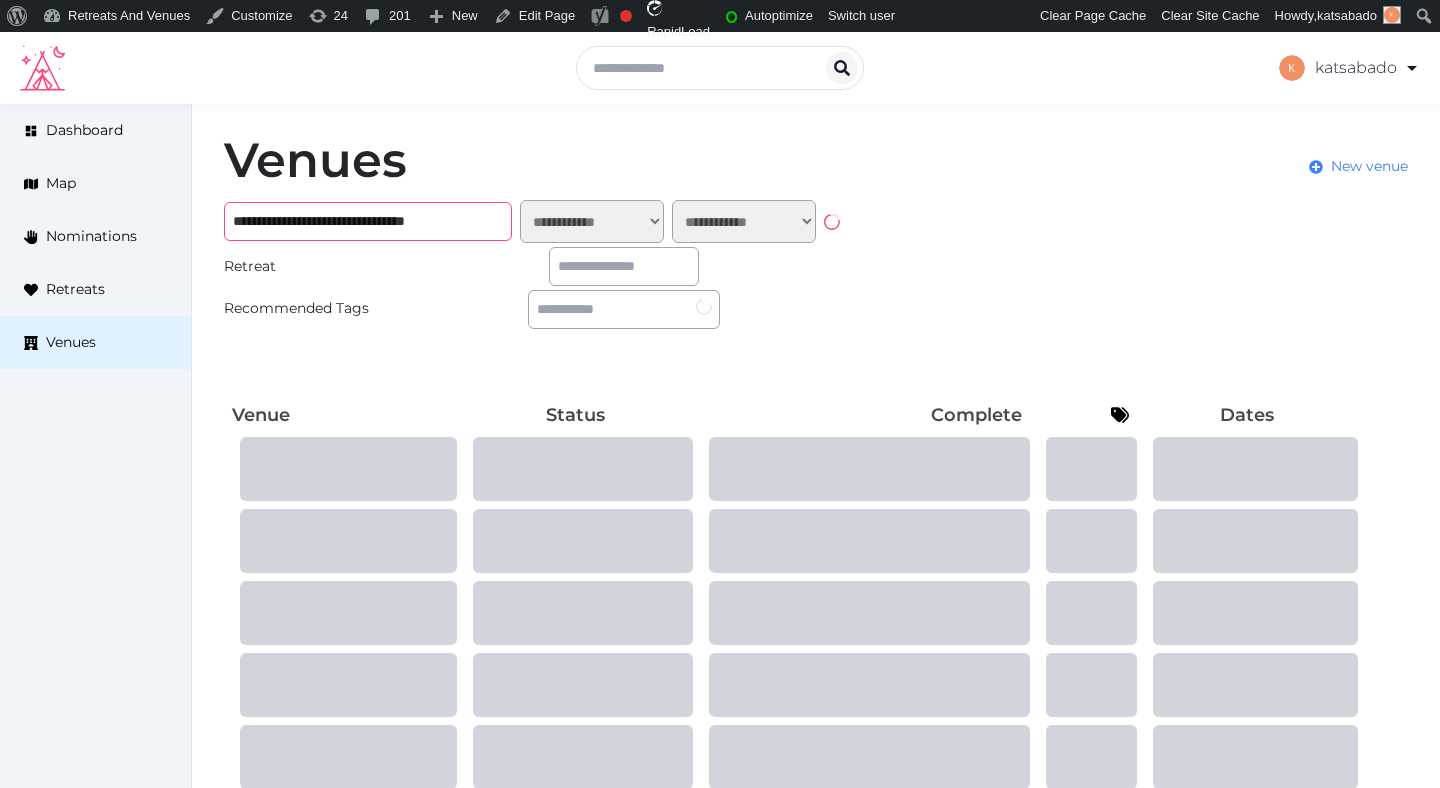 click on "**********" at bounding box center [368, 221] 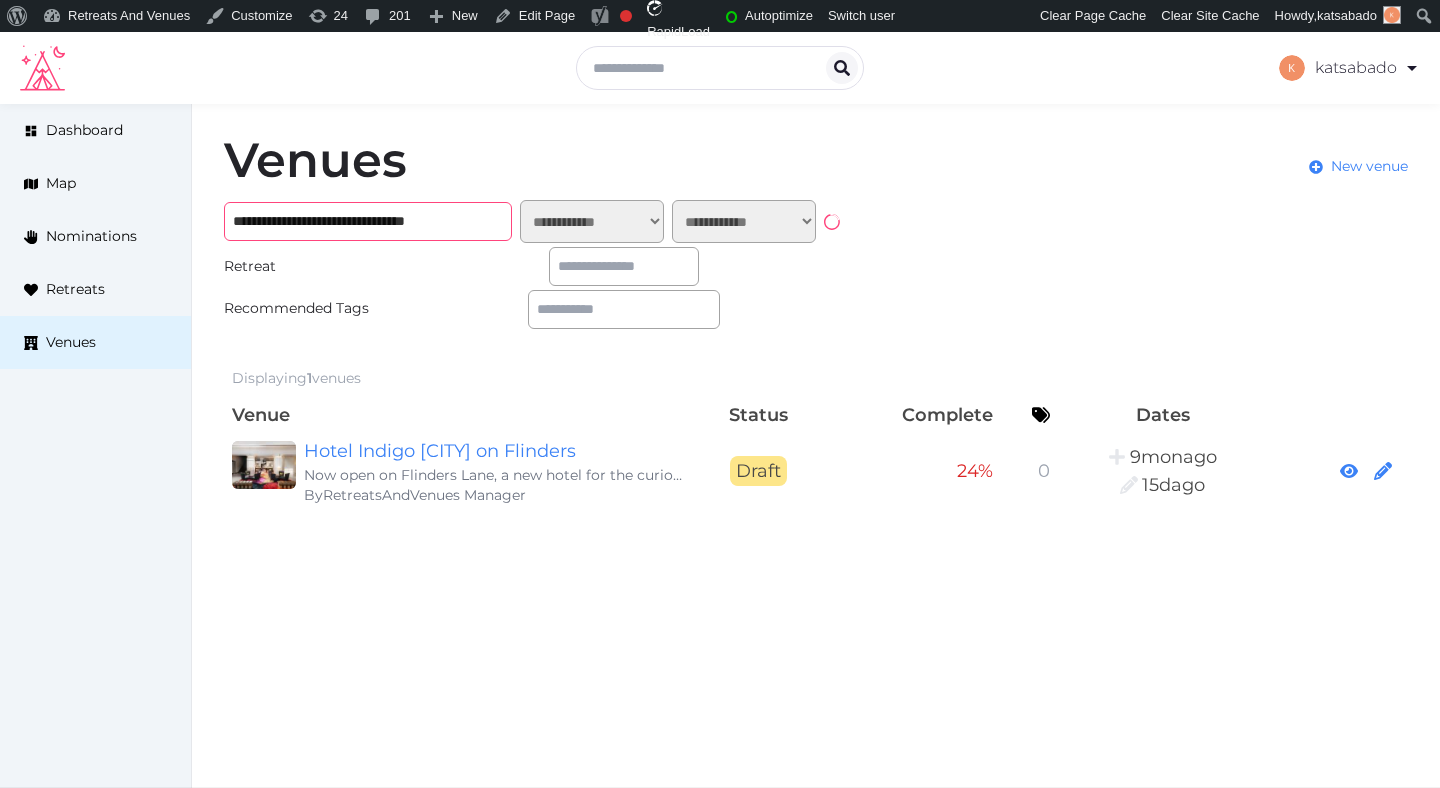 paste 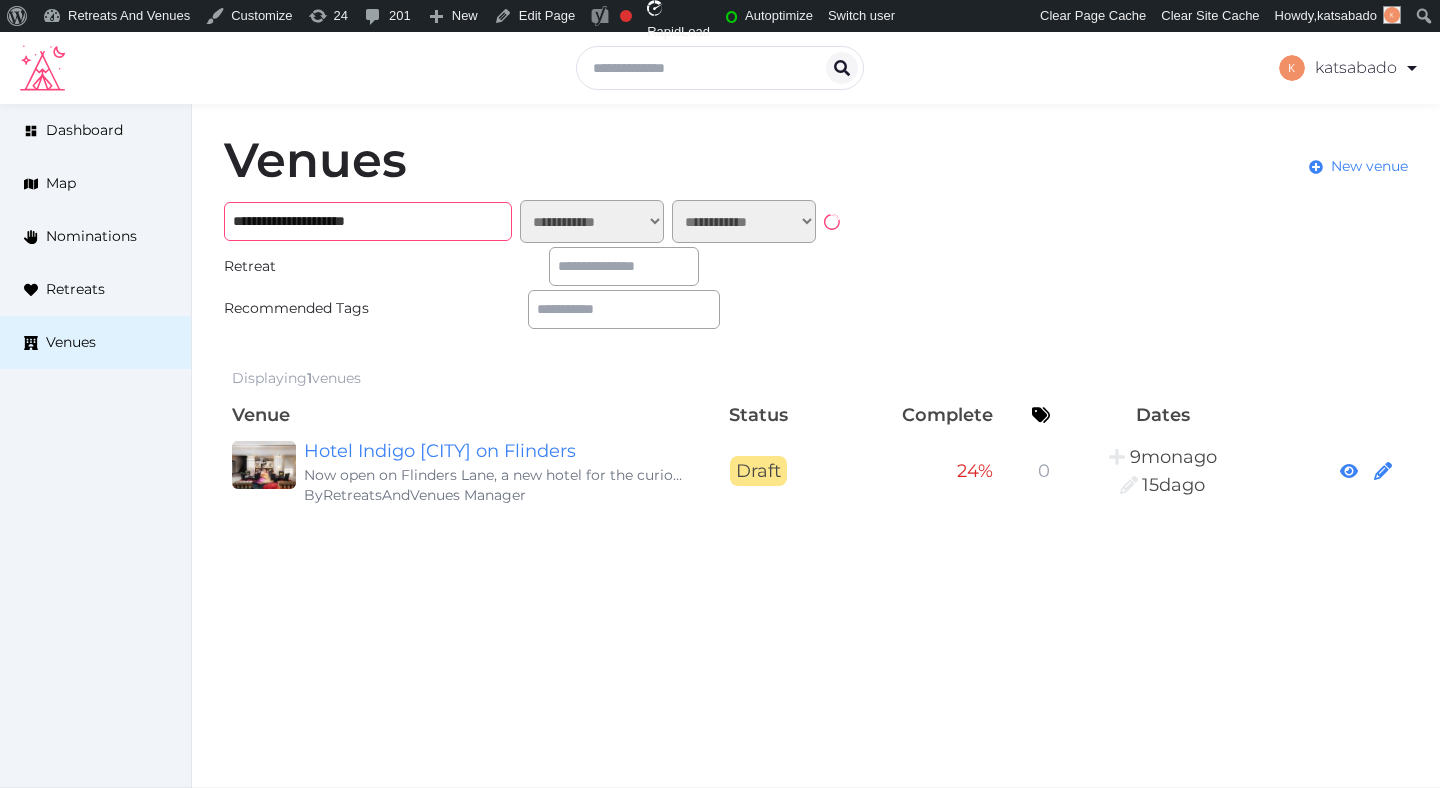 type on "**********" 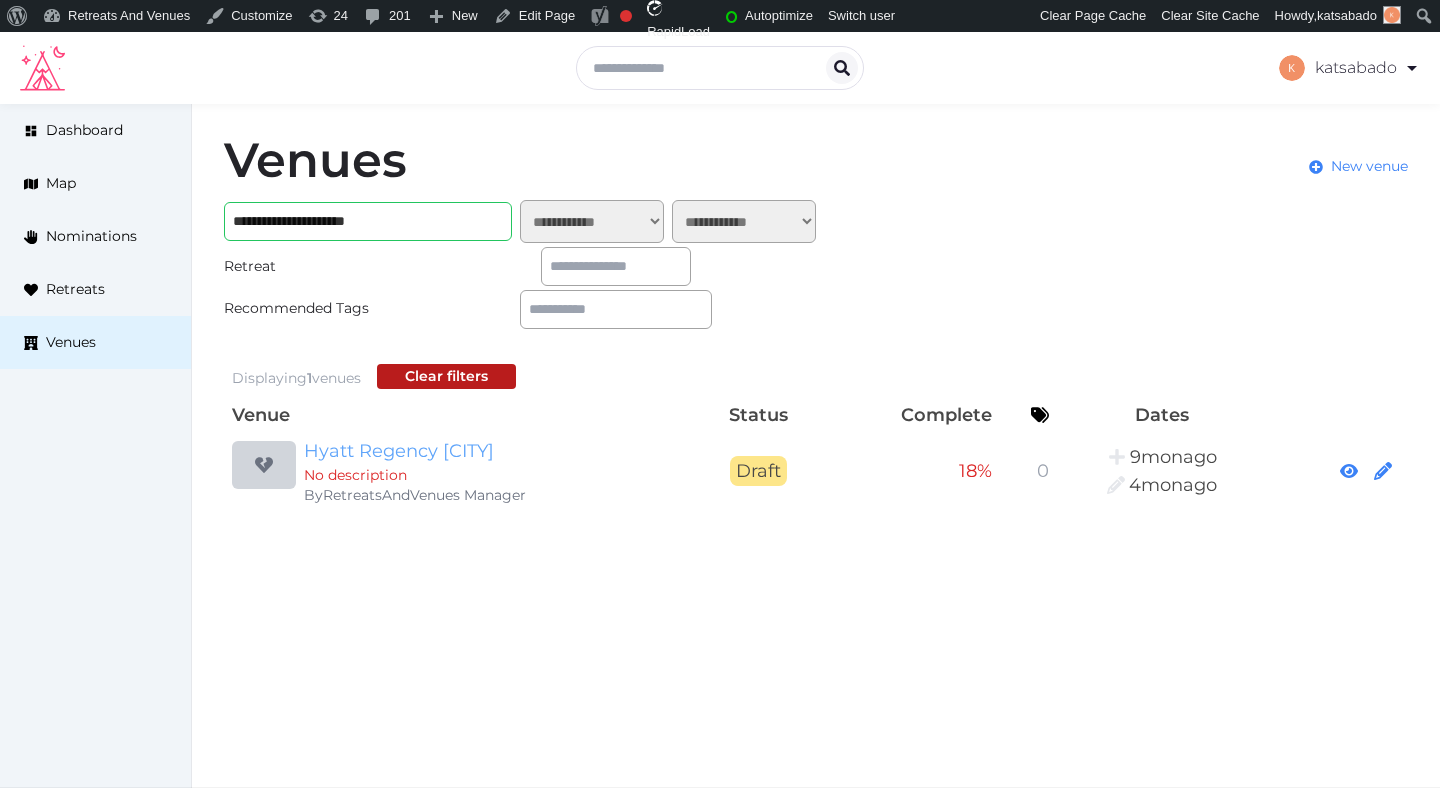 click on "Hyatt Regency Tashkent" at bounding box center [496, 451] 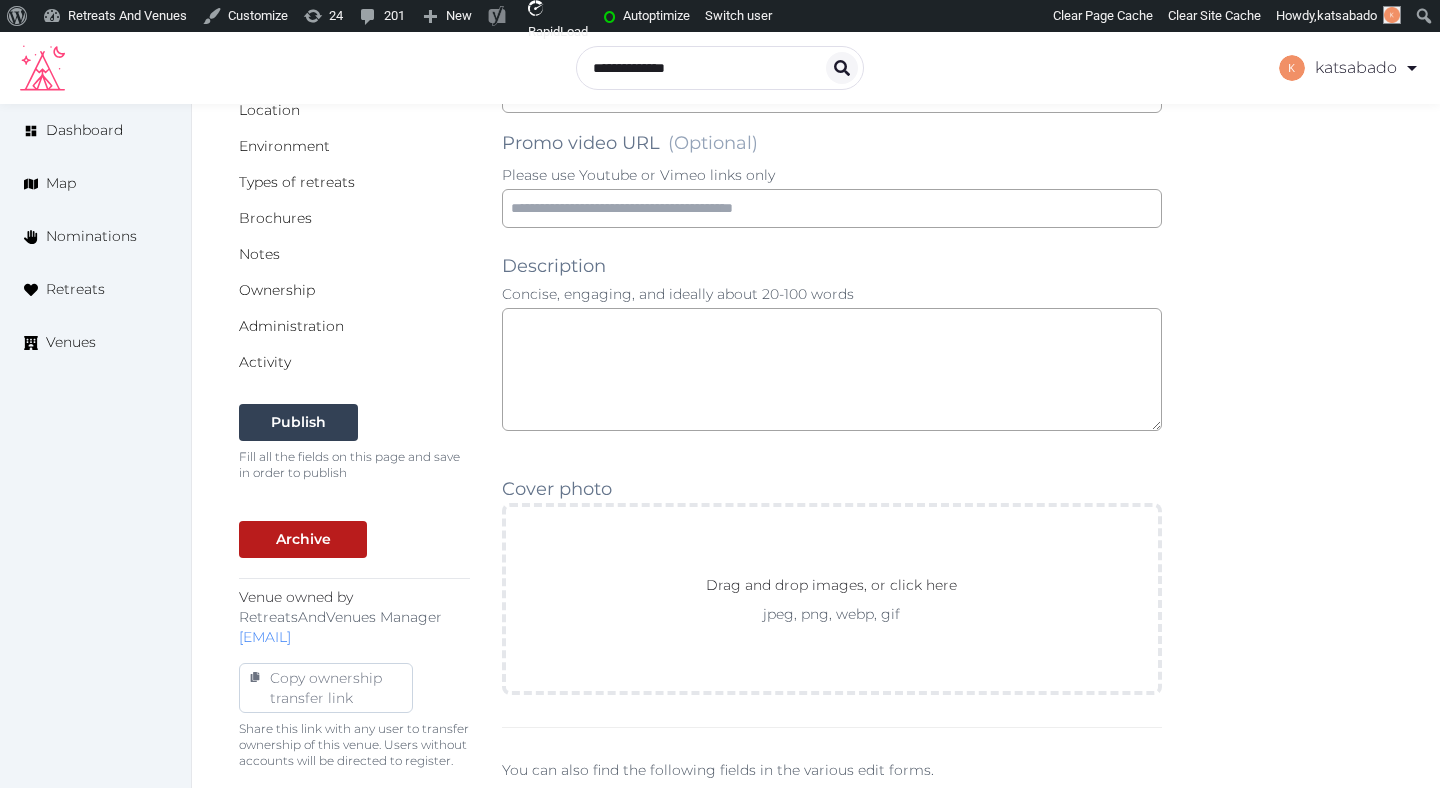 scroll, scrollTop: 437, scrollLeft: 0, axis: vertical 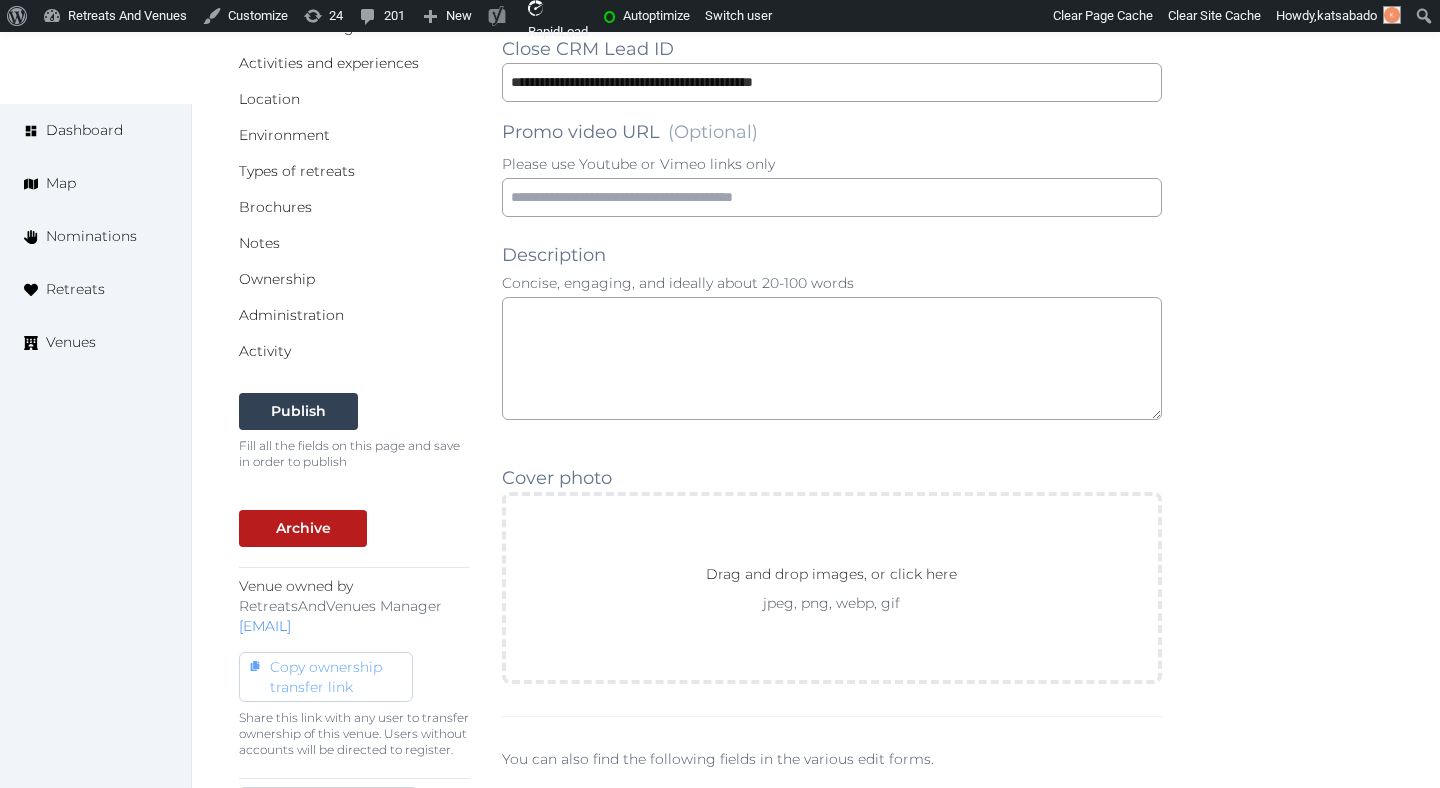 click on "Copy ownership transfer link" at bounding box center (326, 677) 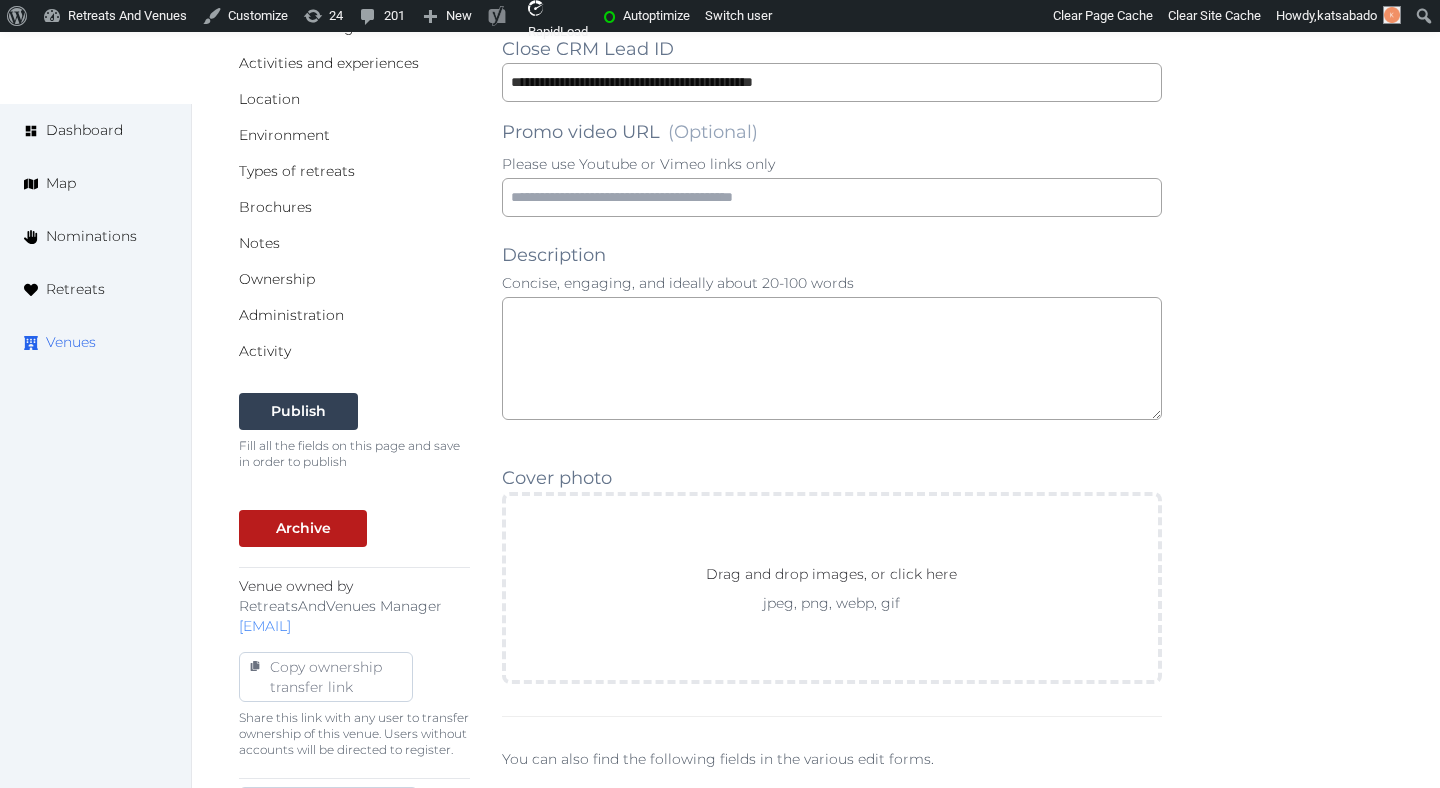 click on "Venues" at bounding box center (71, 342) 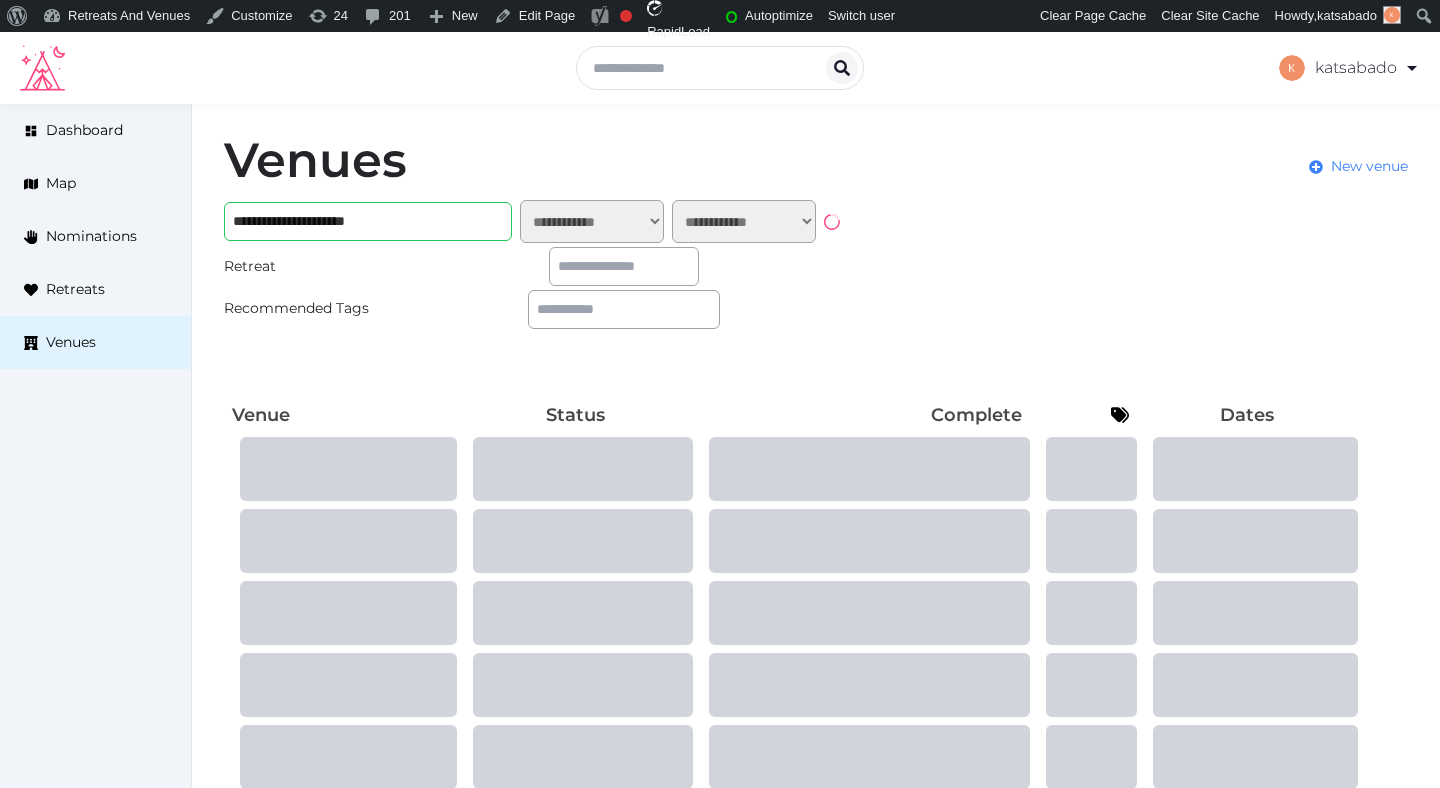 scroll, scrollTop: 0, scrollLeft: 0, axis: both 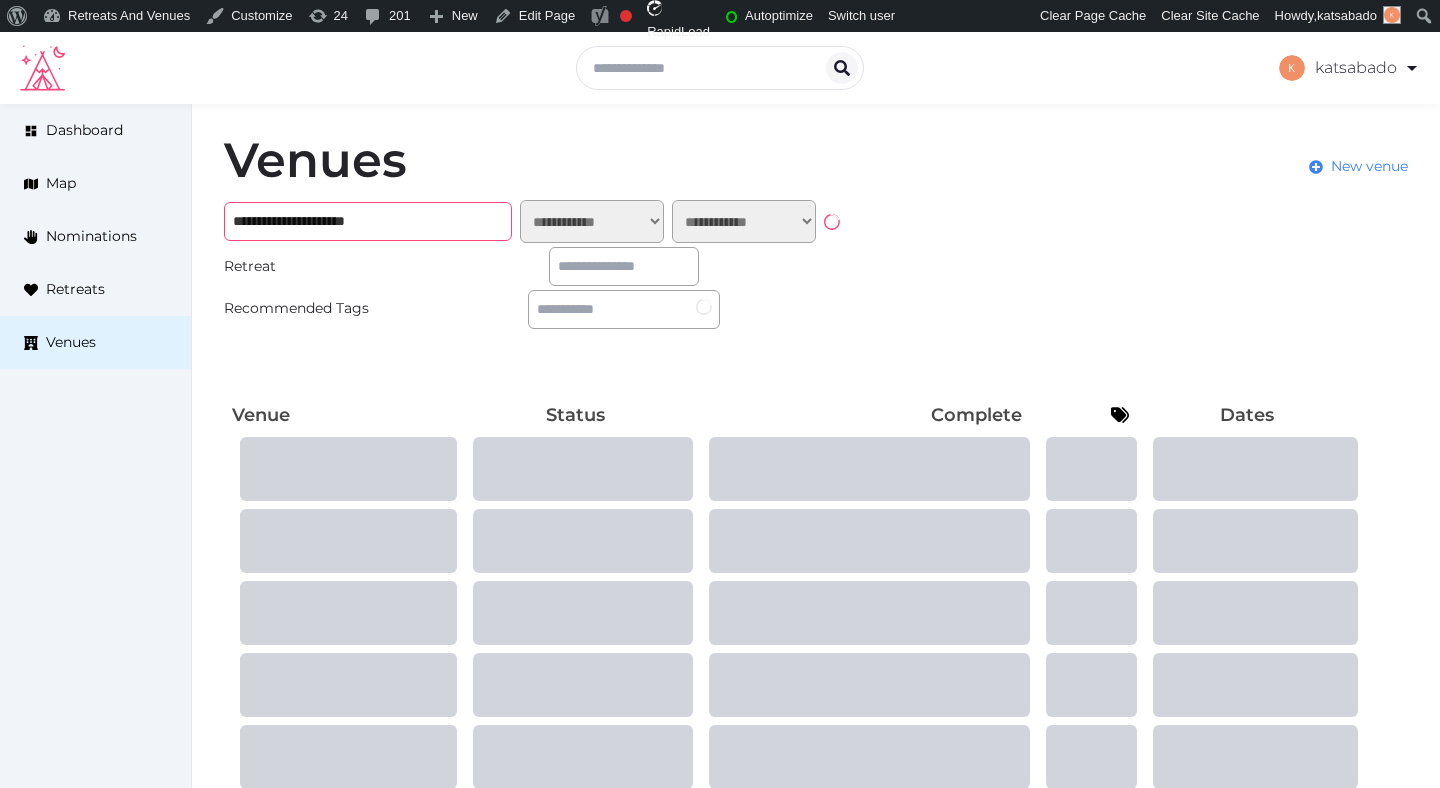 click on "**********" at bounding box center [368, 221] 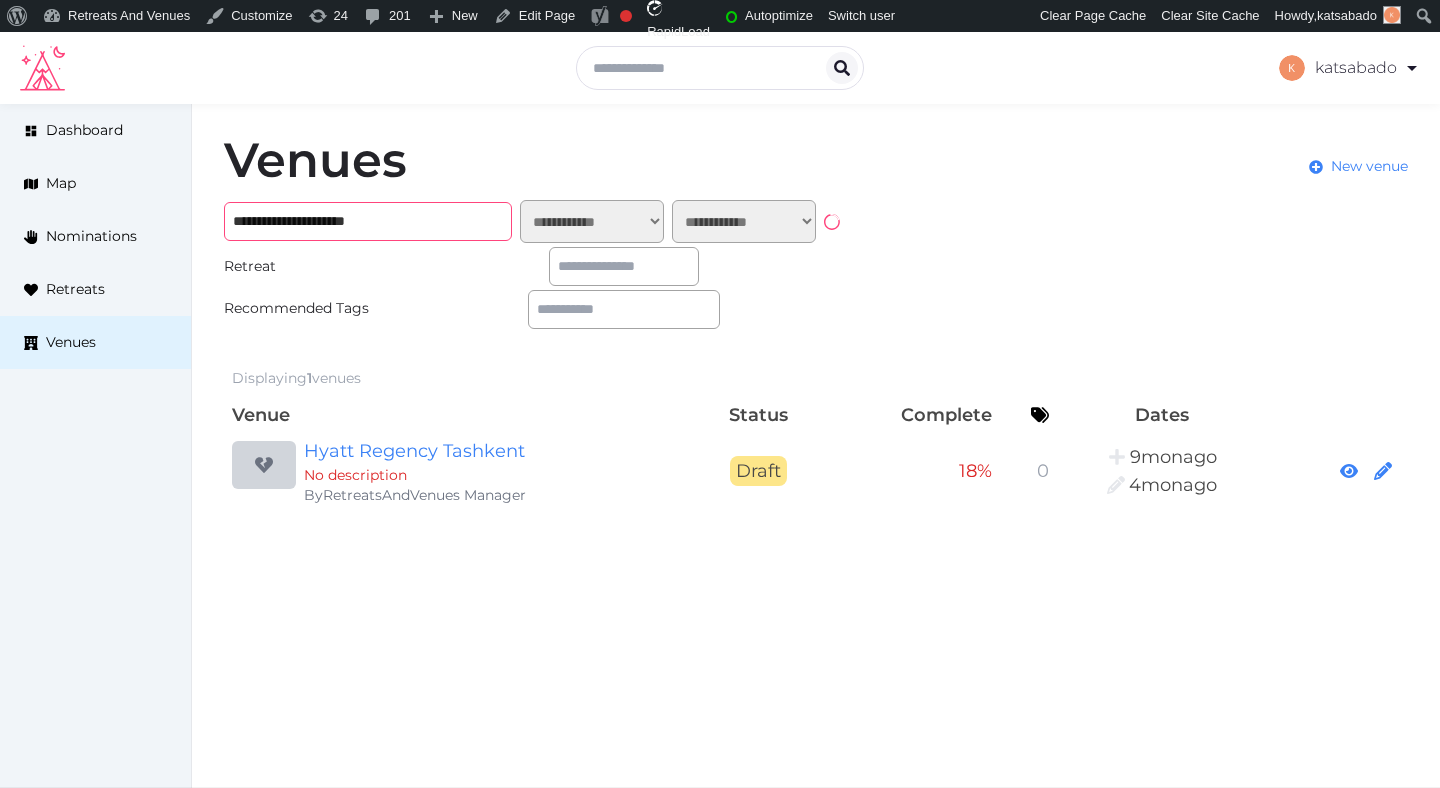 click on "**********" at bounding box center [368, 221] 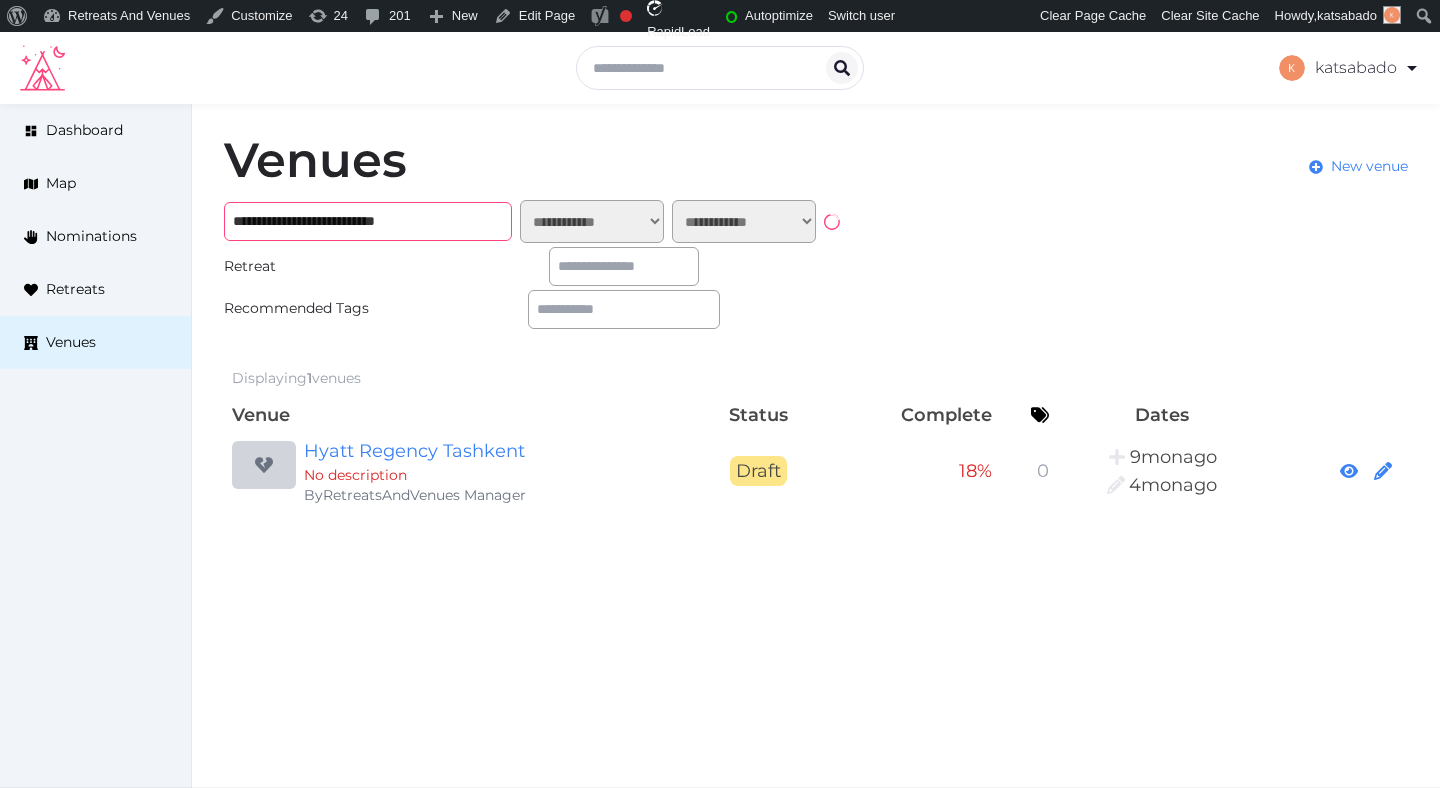 type on "**********" 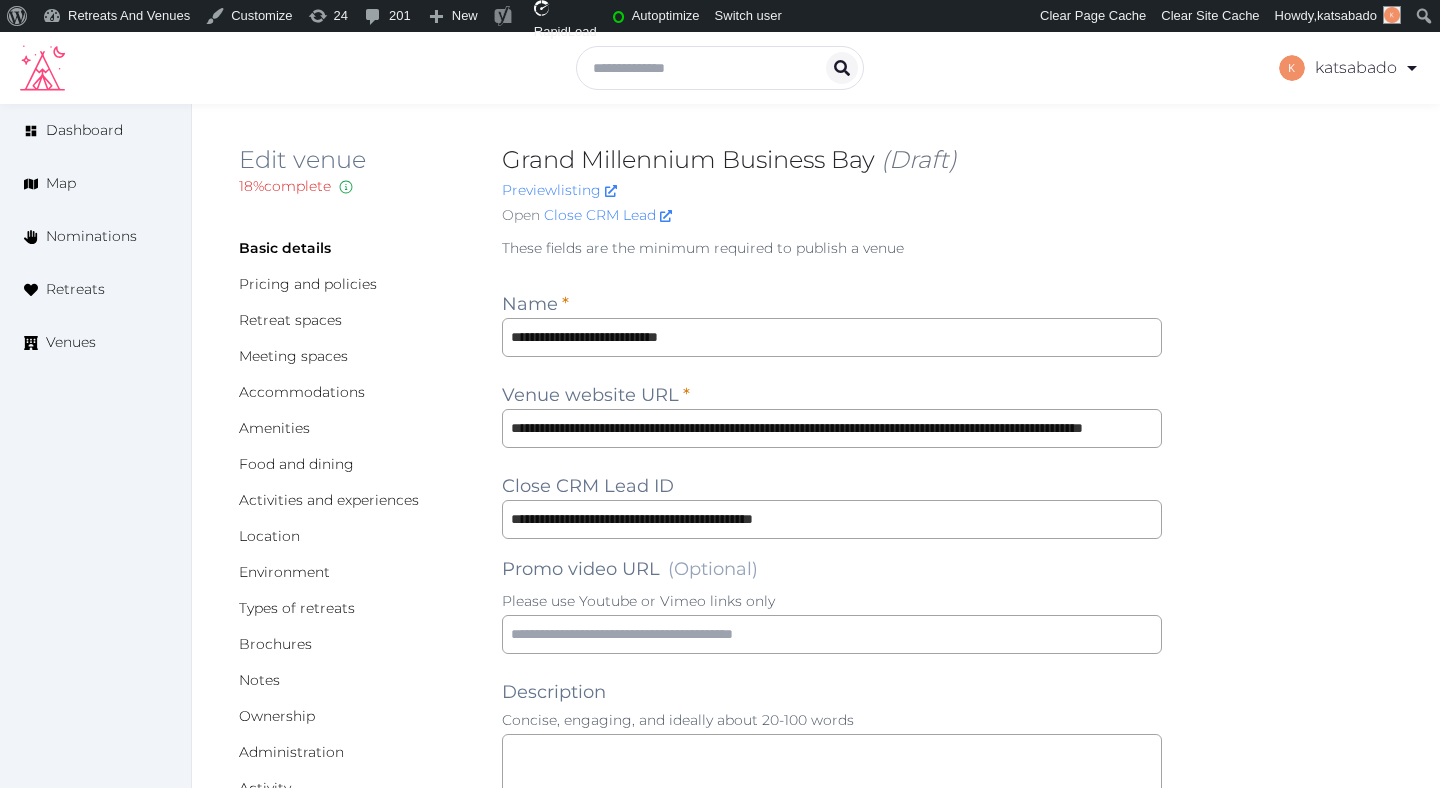 scroll, scrollTop: 0, scrollLeft: 0, axis: both 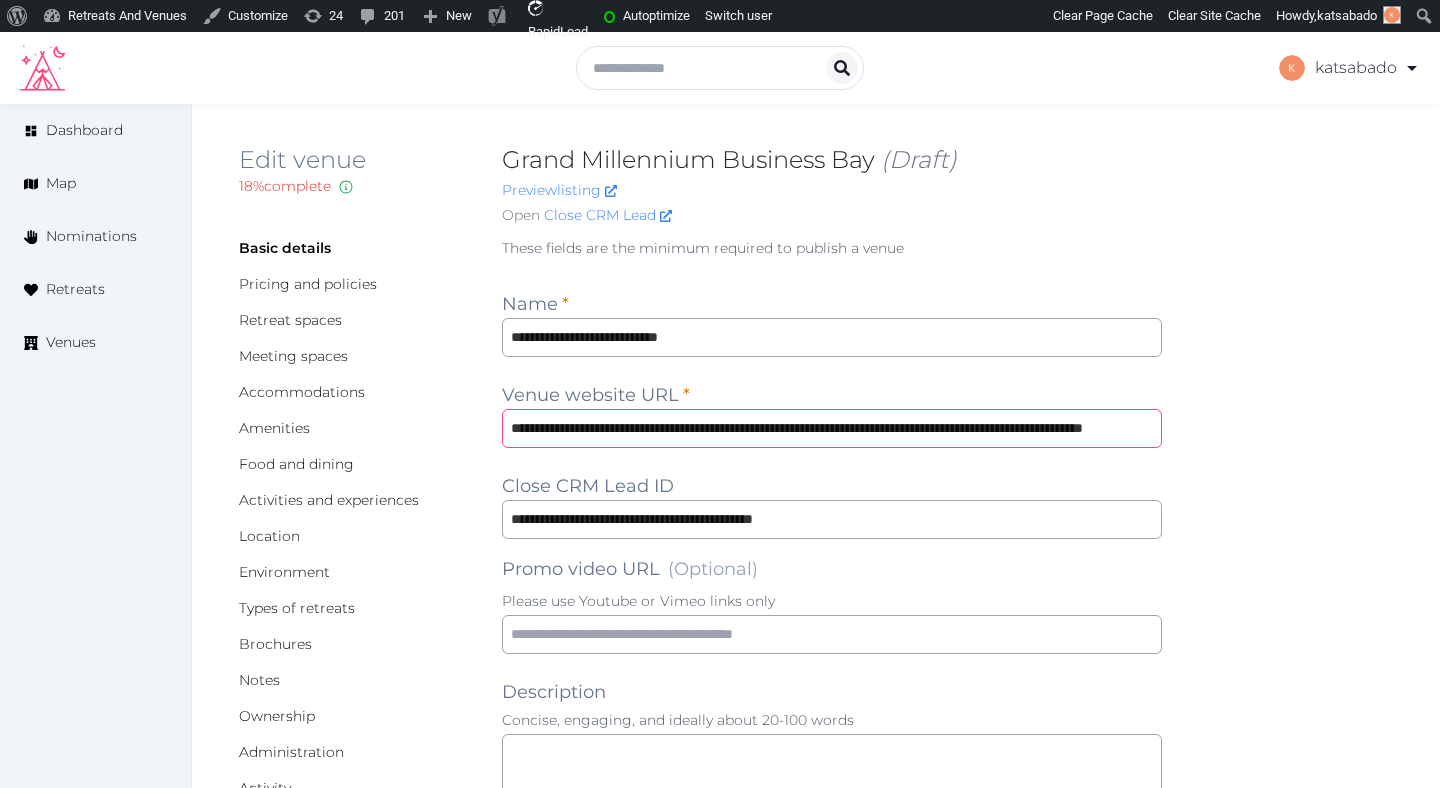 drag, startPoint x: 1016, startPoint y: 425, endPoint x: 1155, endPoint y: 436, distance: 139.43457 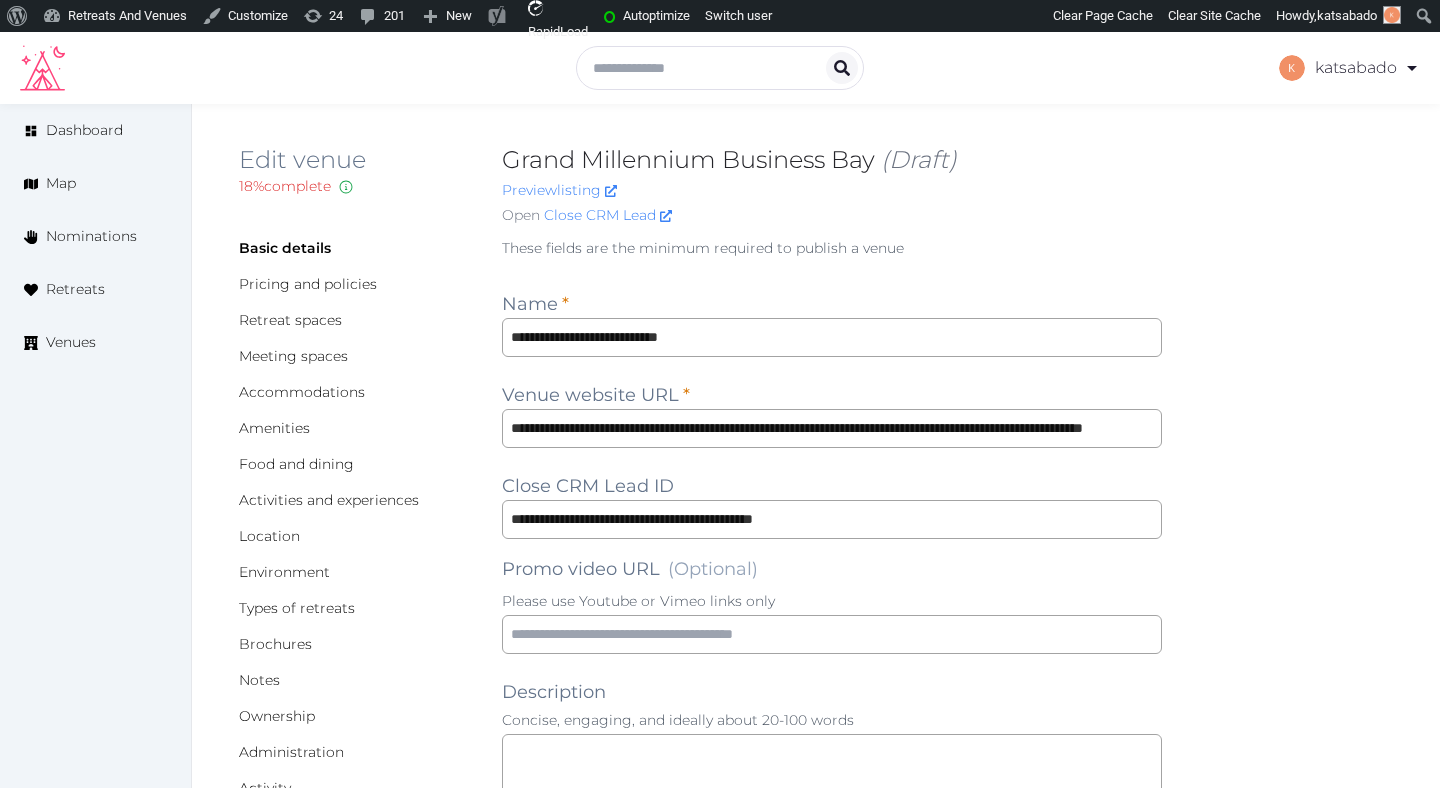 scroll, scrollTop: 0, scrollLeft: 0, axis: both 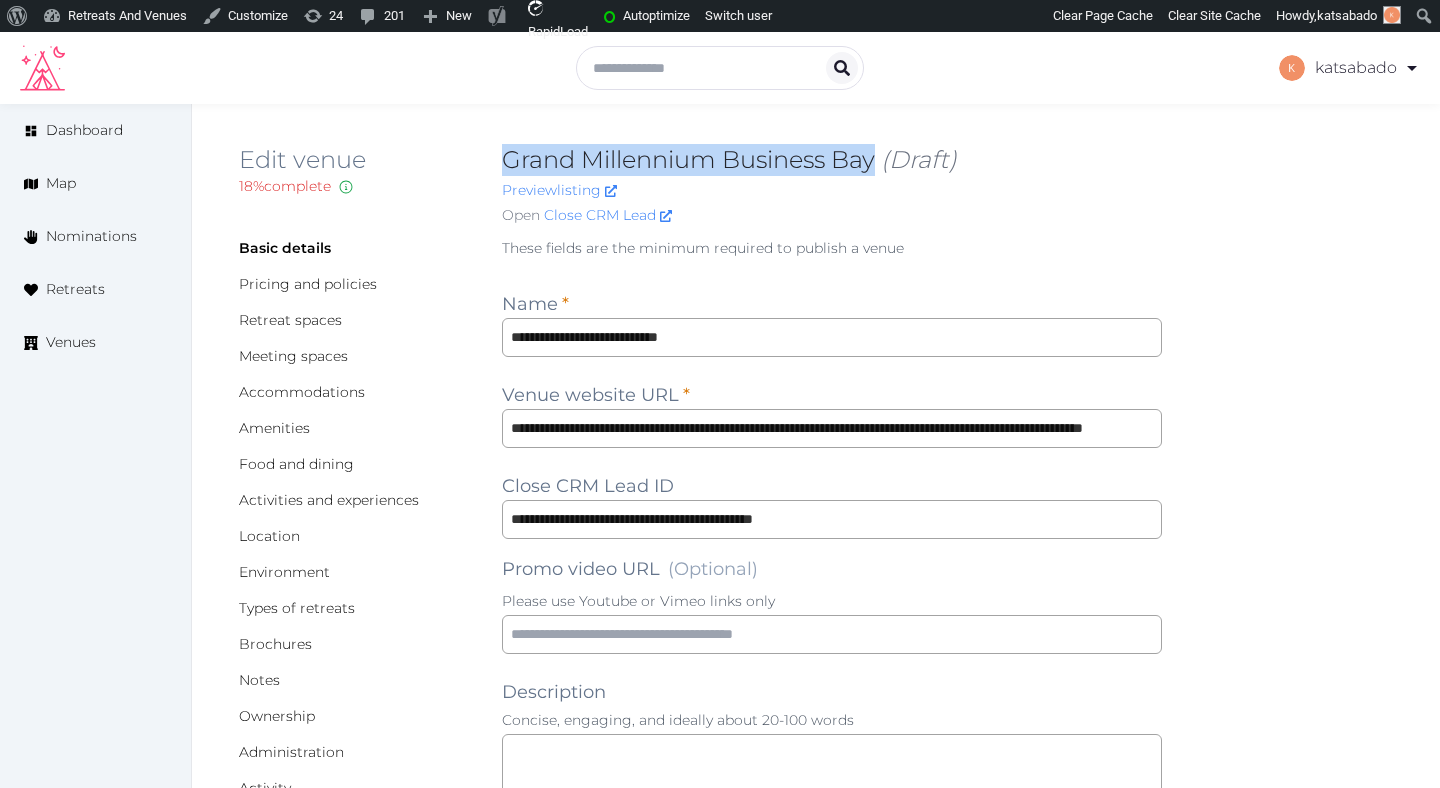 drag, startPoint x: 881, startPoint y: 161, endPoint x: 501, endPoint y: 162, distance: 380.0013 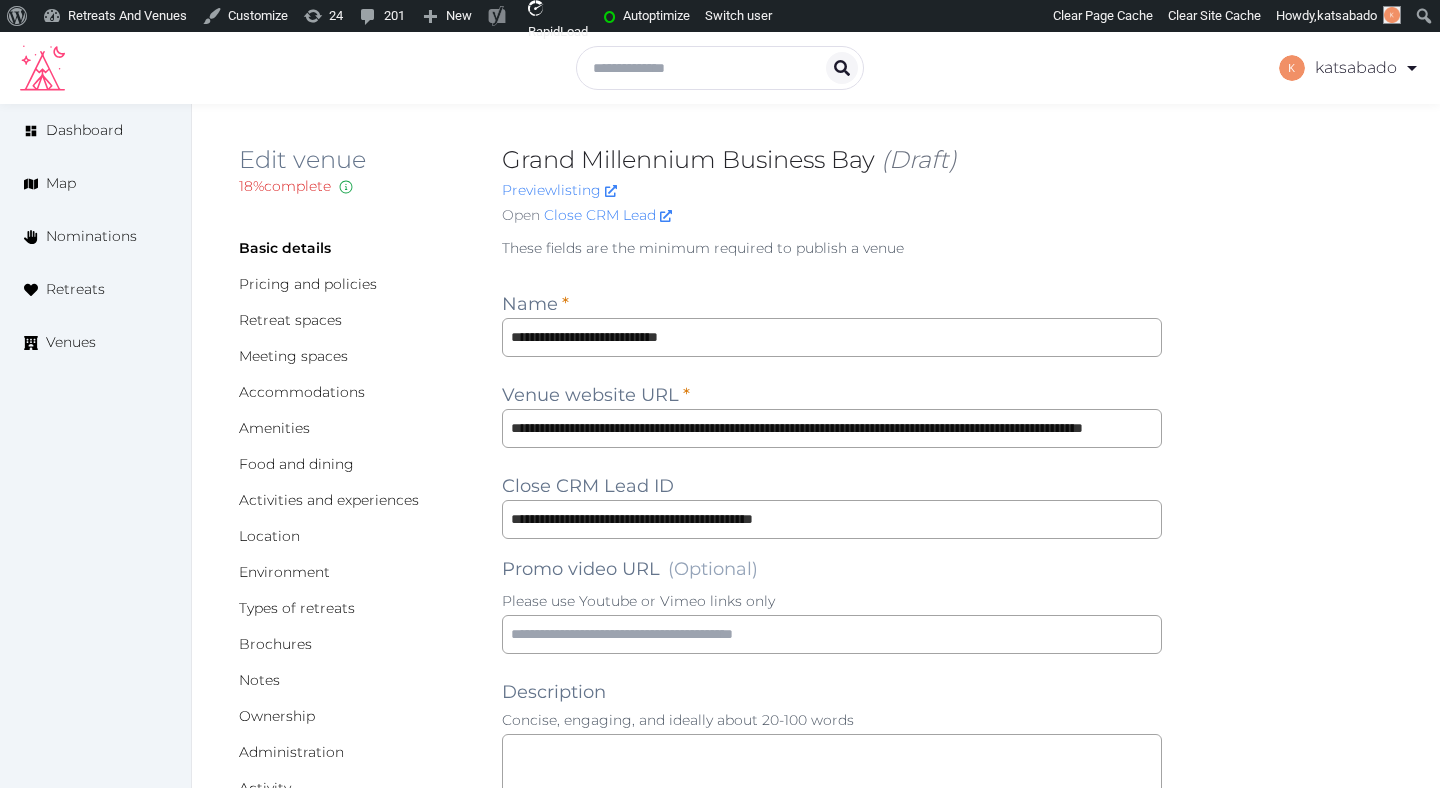 click on "[USERNAME]@[DOMAIN]" at bounding box center (816, 1372) 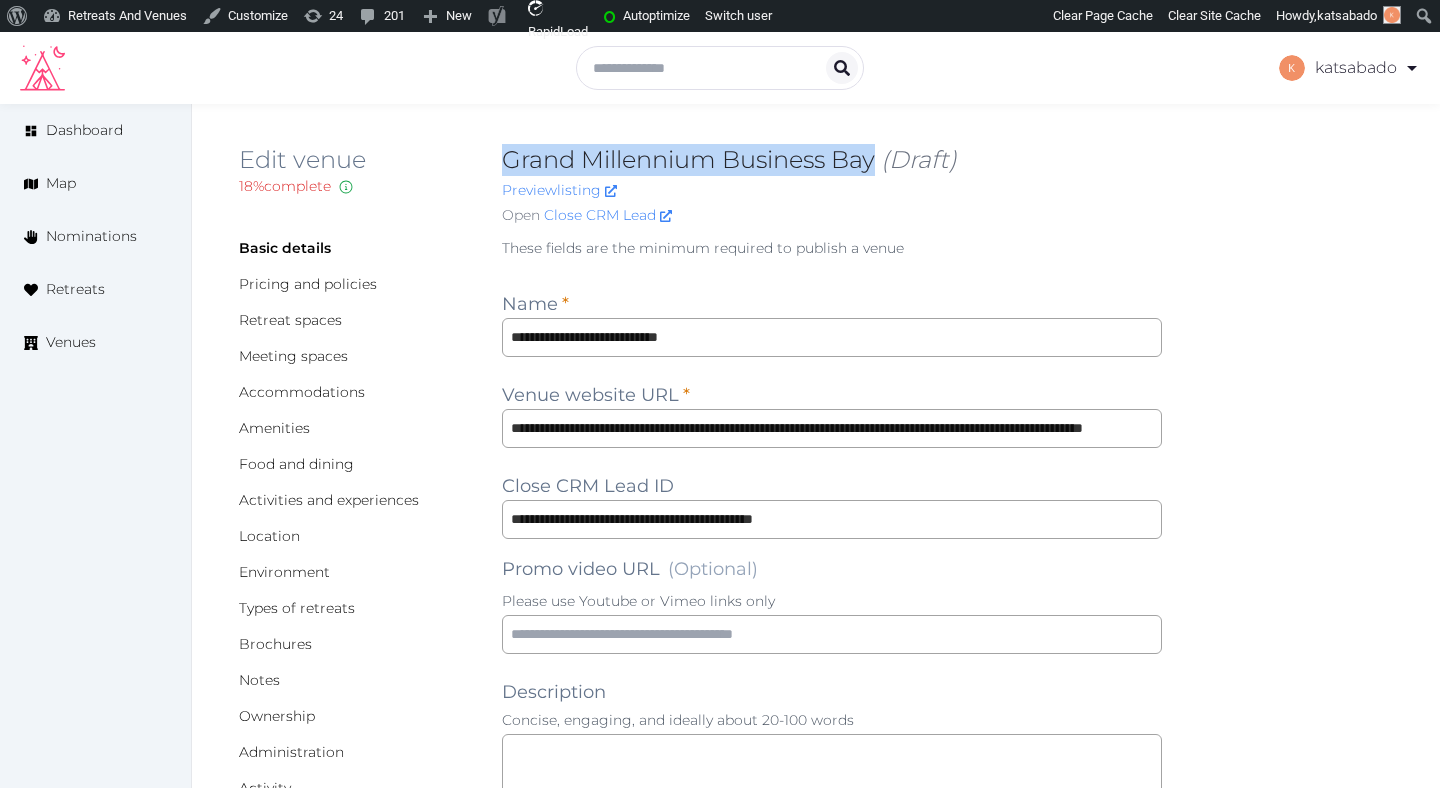 copy on "Grand Millennium Business Bay" 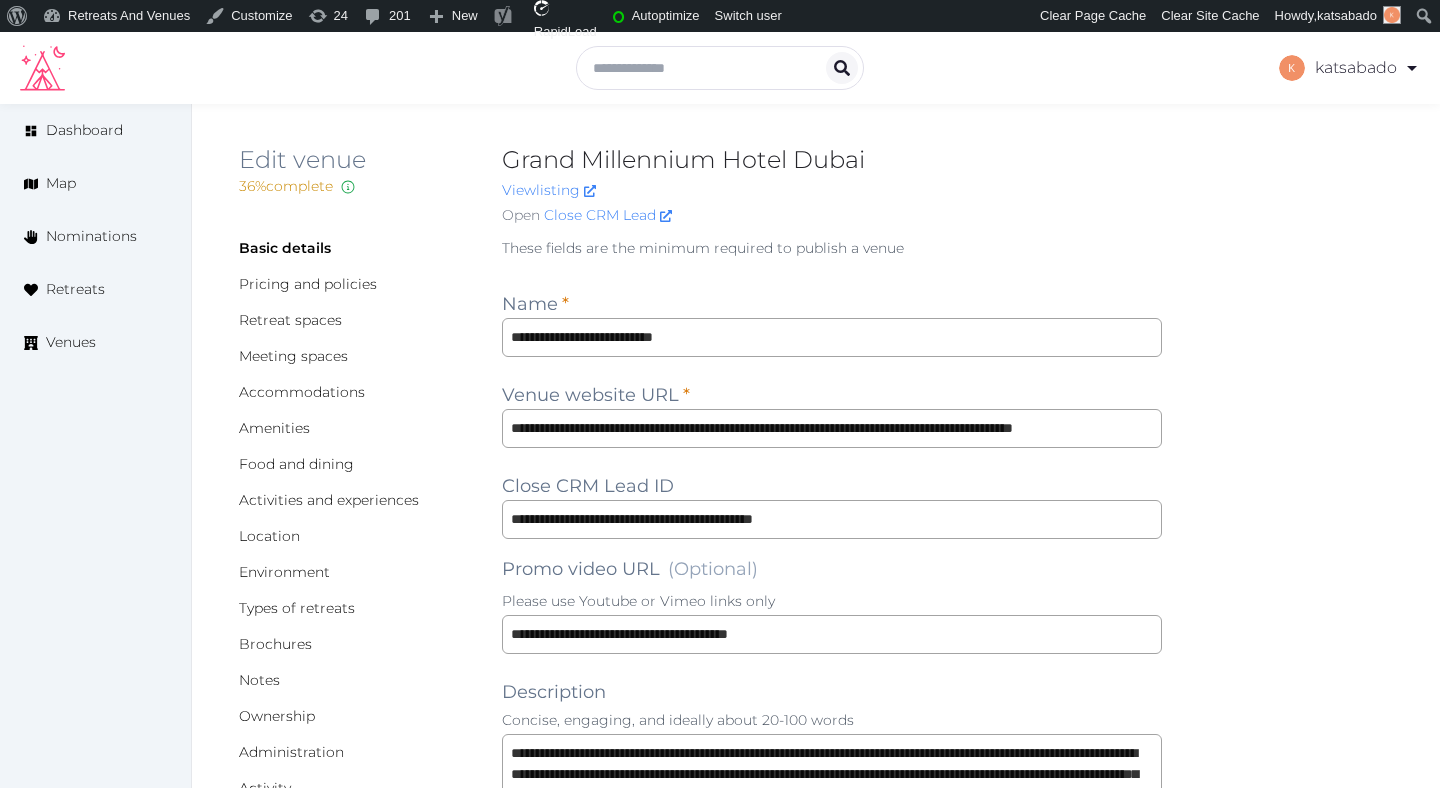 scroll, scrollTop: 0, scrollLeft: 0, axis: both 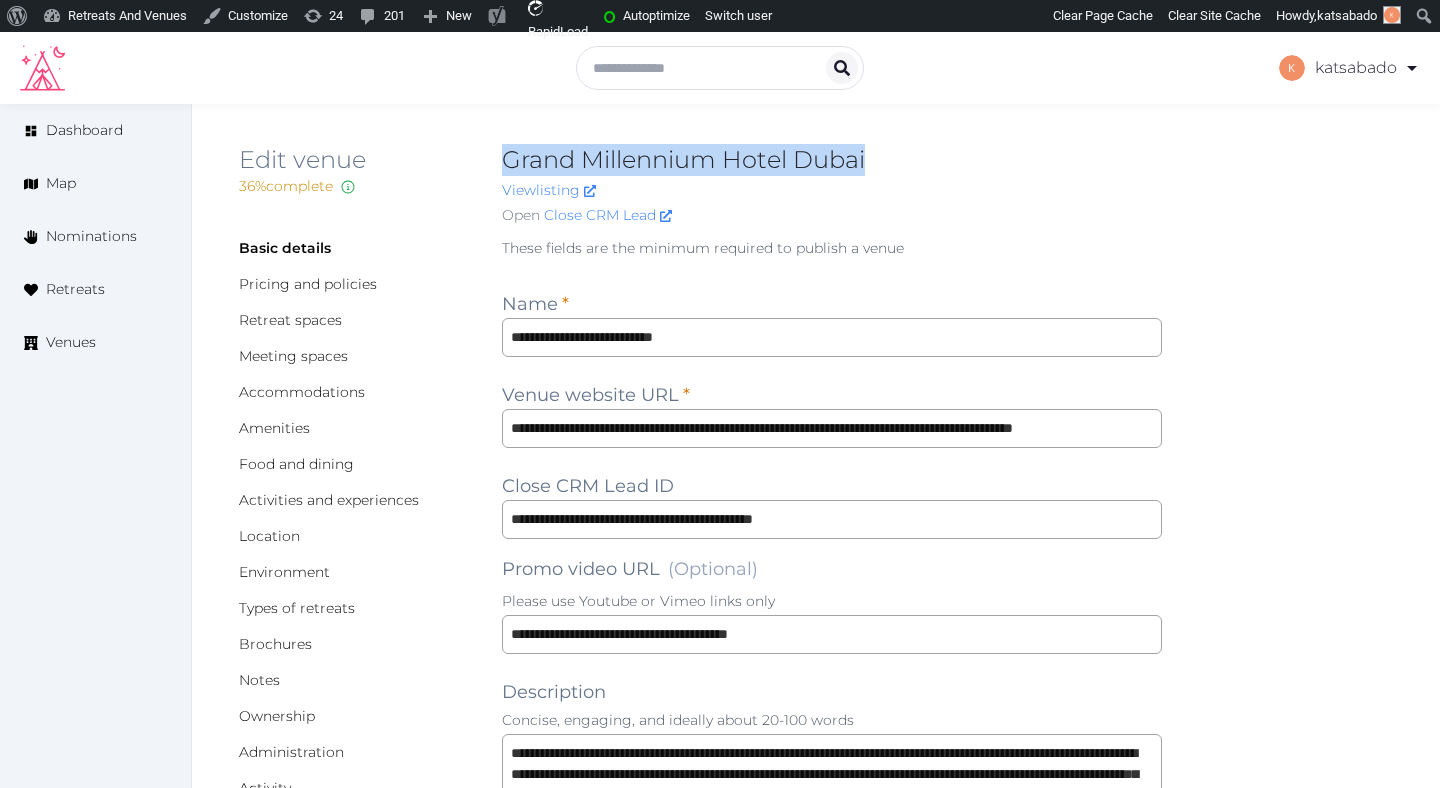 drag, startPoint x: 887, startPoint y: 165, endPoint x: 510, endPoint y: 160, distance: 377.03314 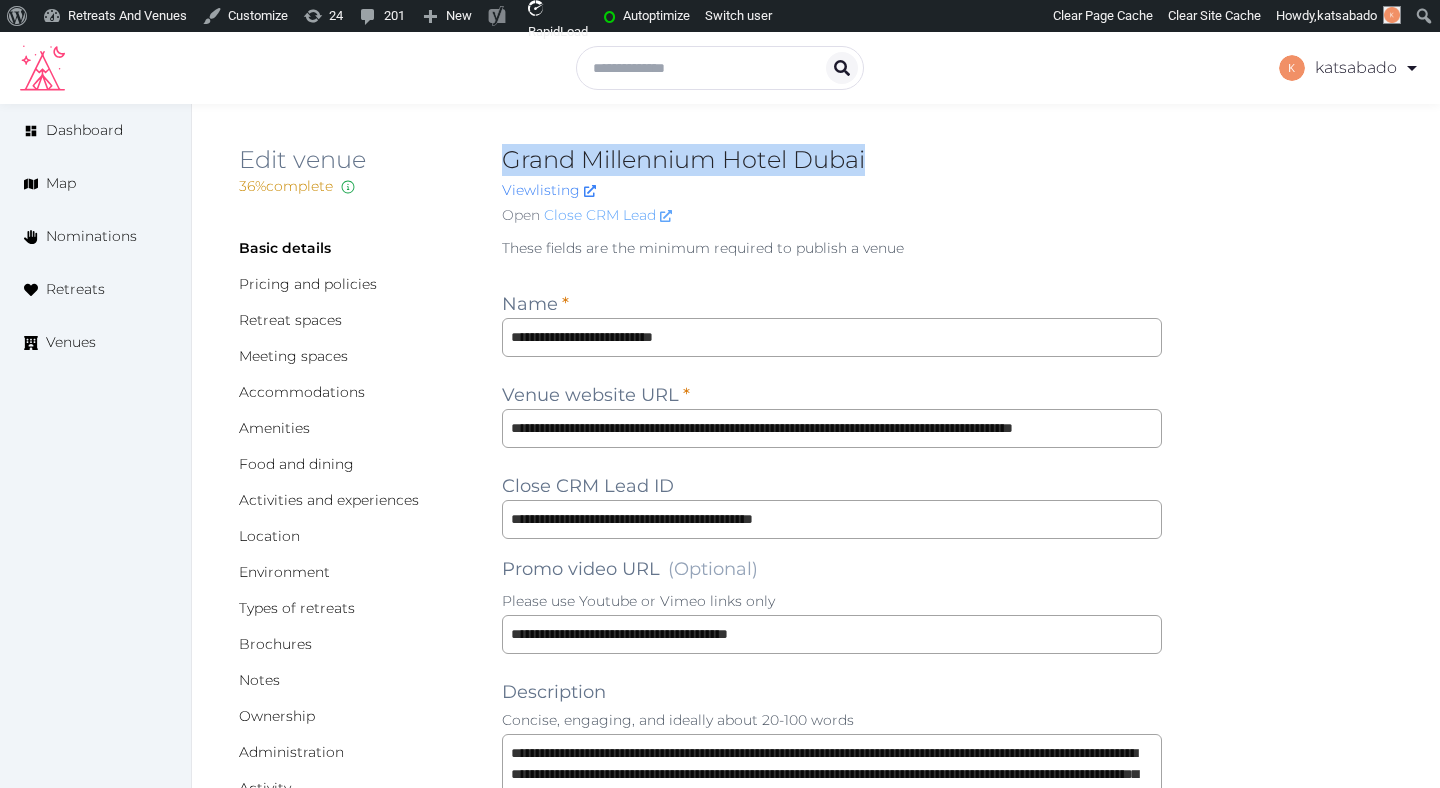 click on "Close CRM Lead" at bounding box center [608, 215] 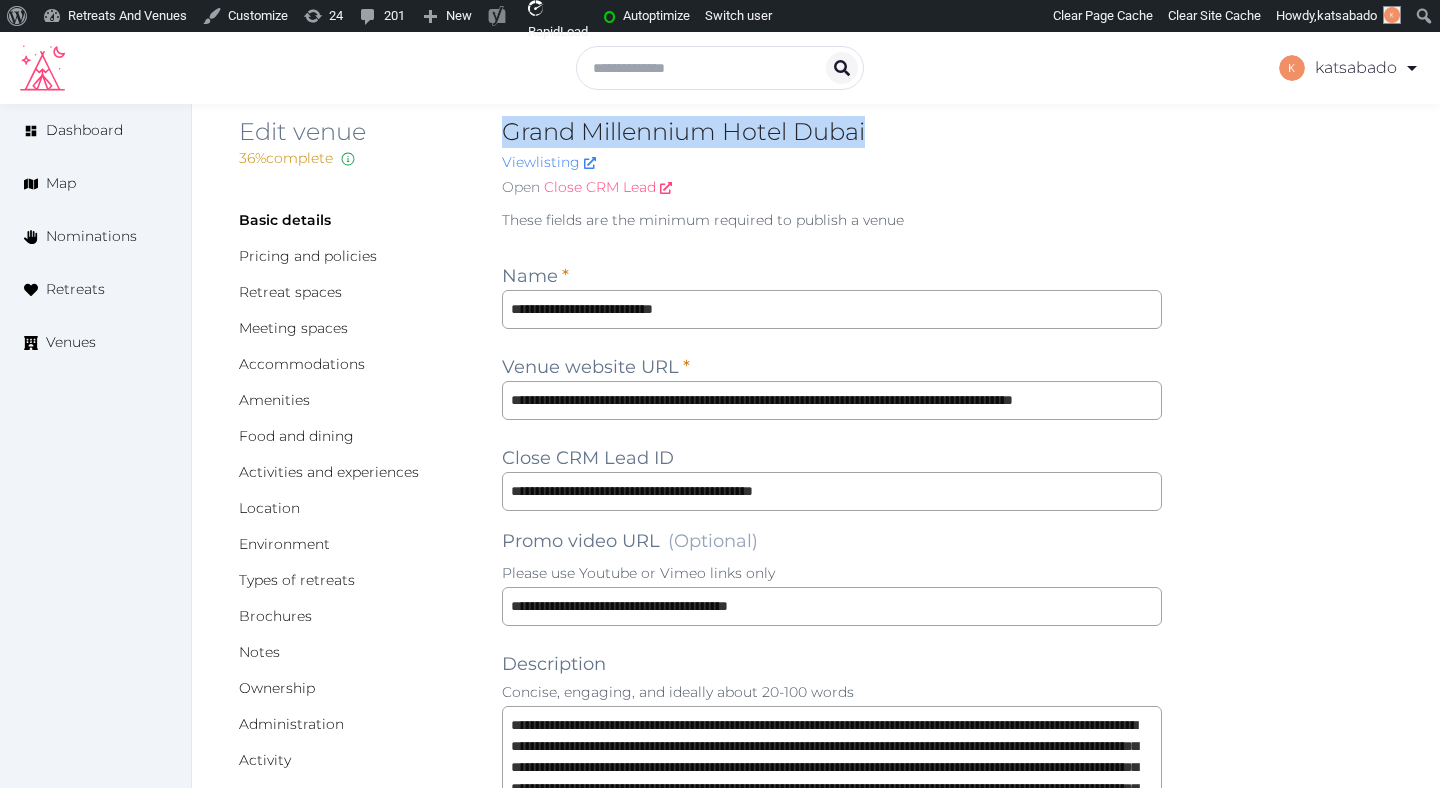 scroll, scrollTop: 34, scrollLeft: 0, axis: vertical 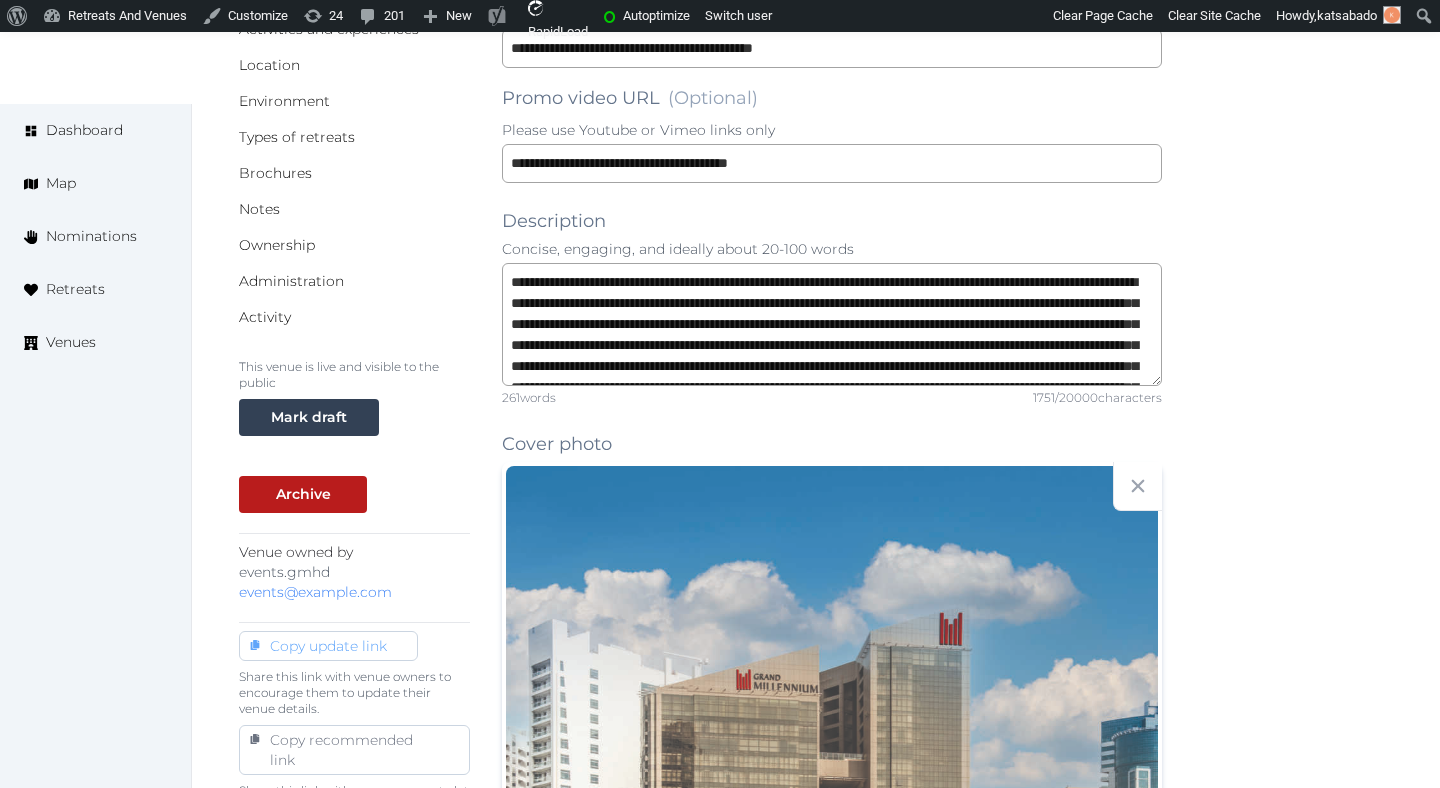 click on "Copy update link" at bounding box center [328, 646] 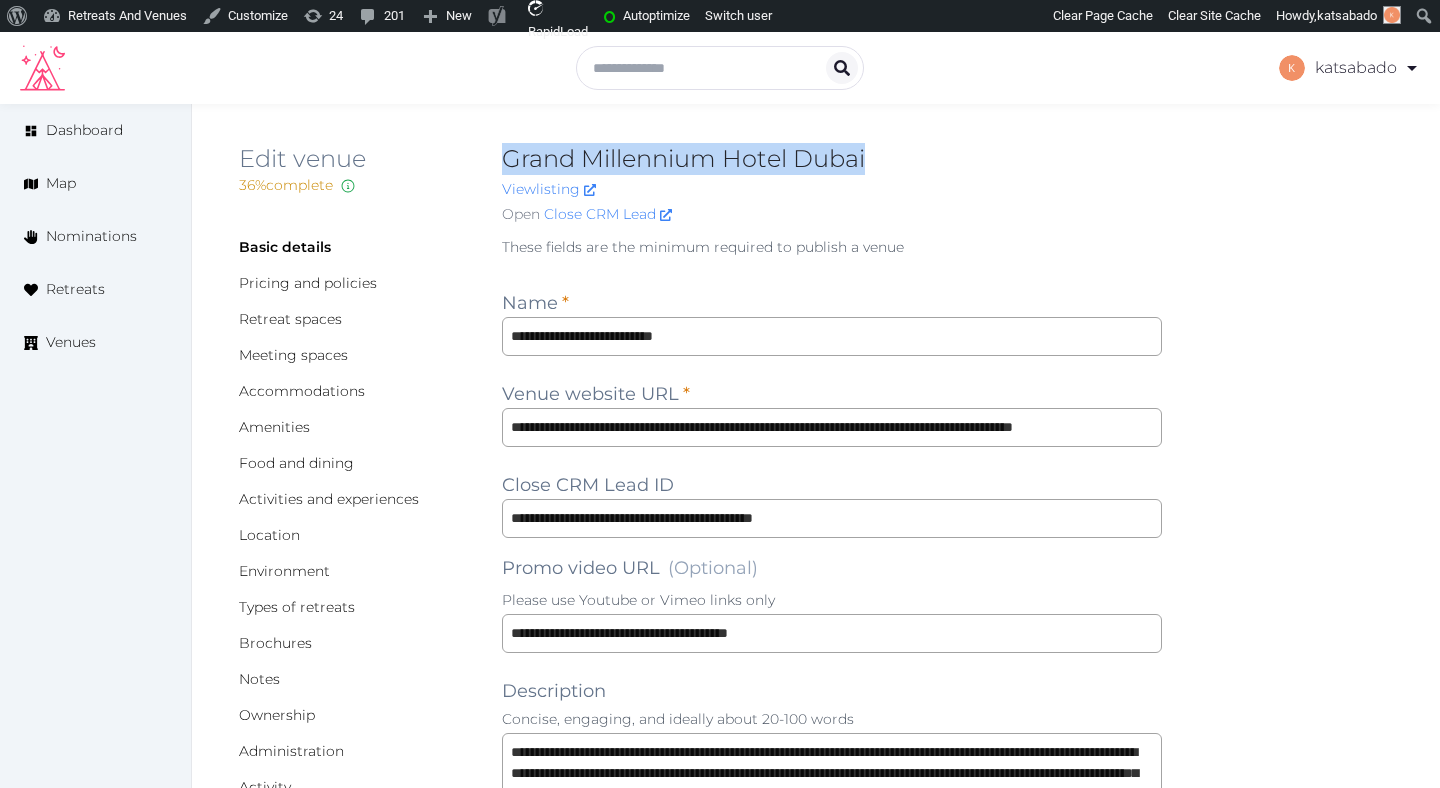 scroll, scrollTop: 0, scrollLeft: 0, axis: both 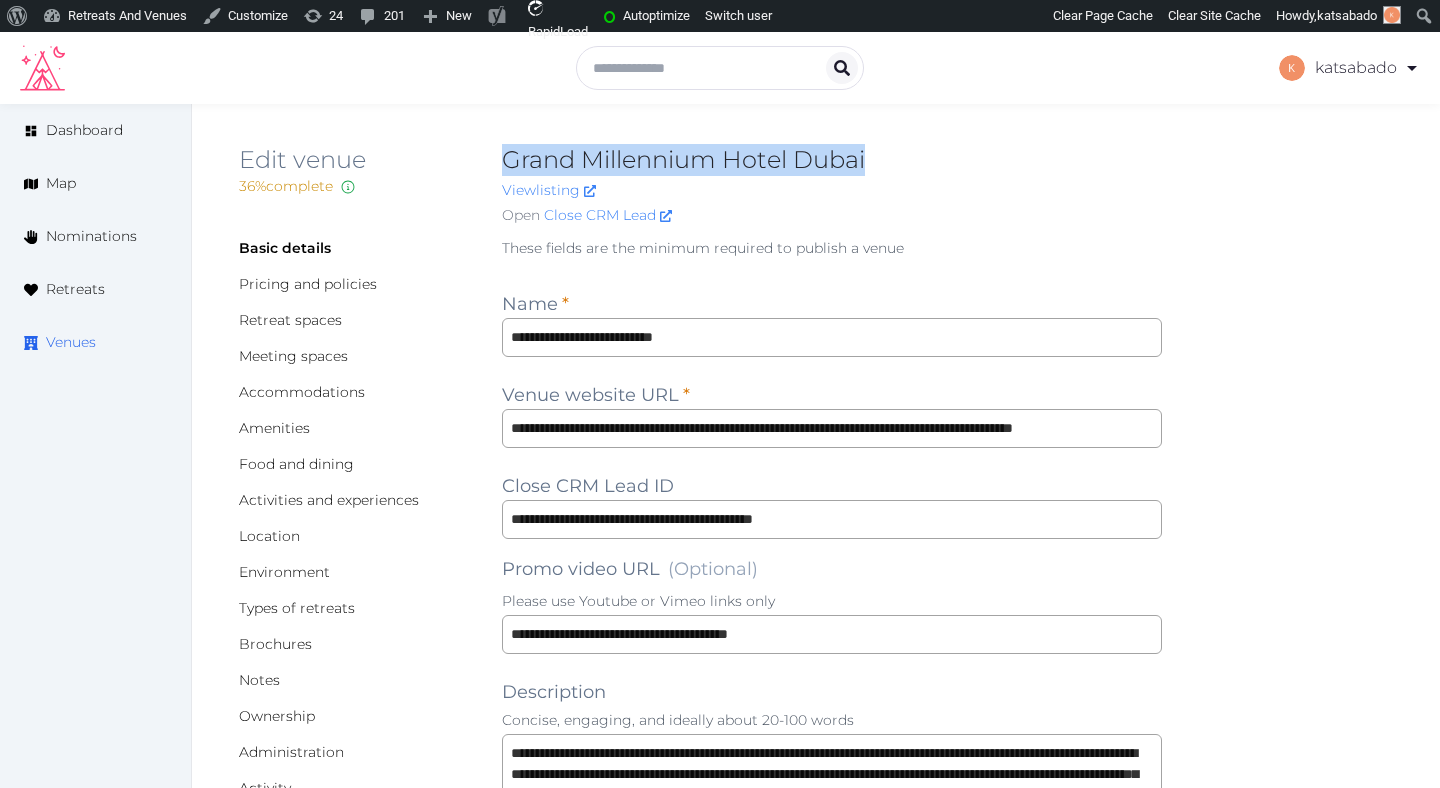 click on "Venues" at bounding box center (71, 342) 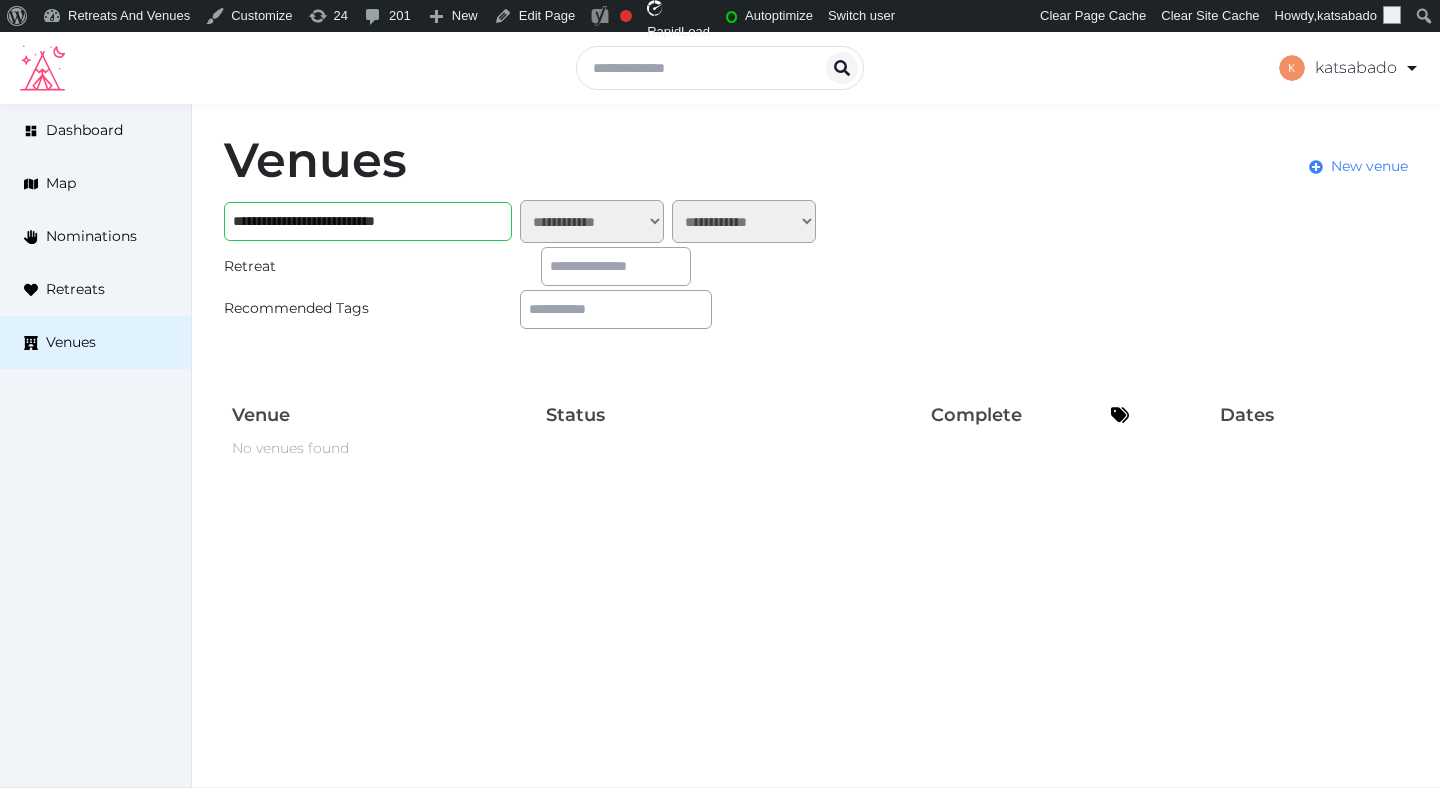 scroll, scrollTop: 0, scrollLeft: 0, axis: both 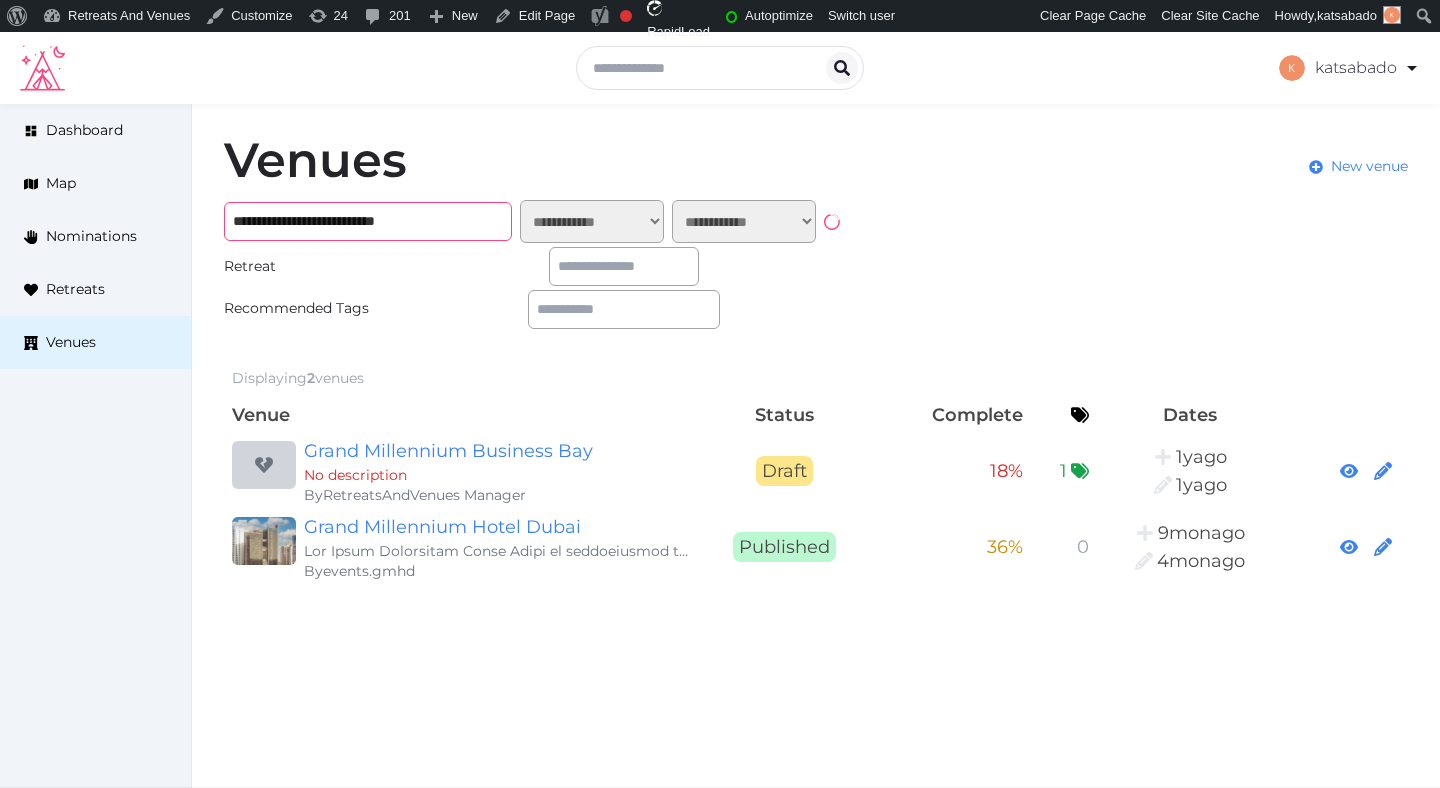 click on "**********" at bounding box center [368, 221] 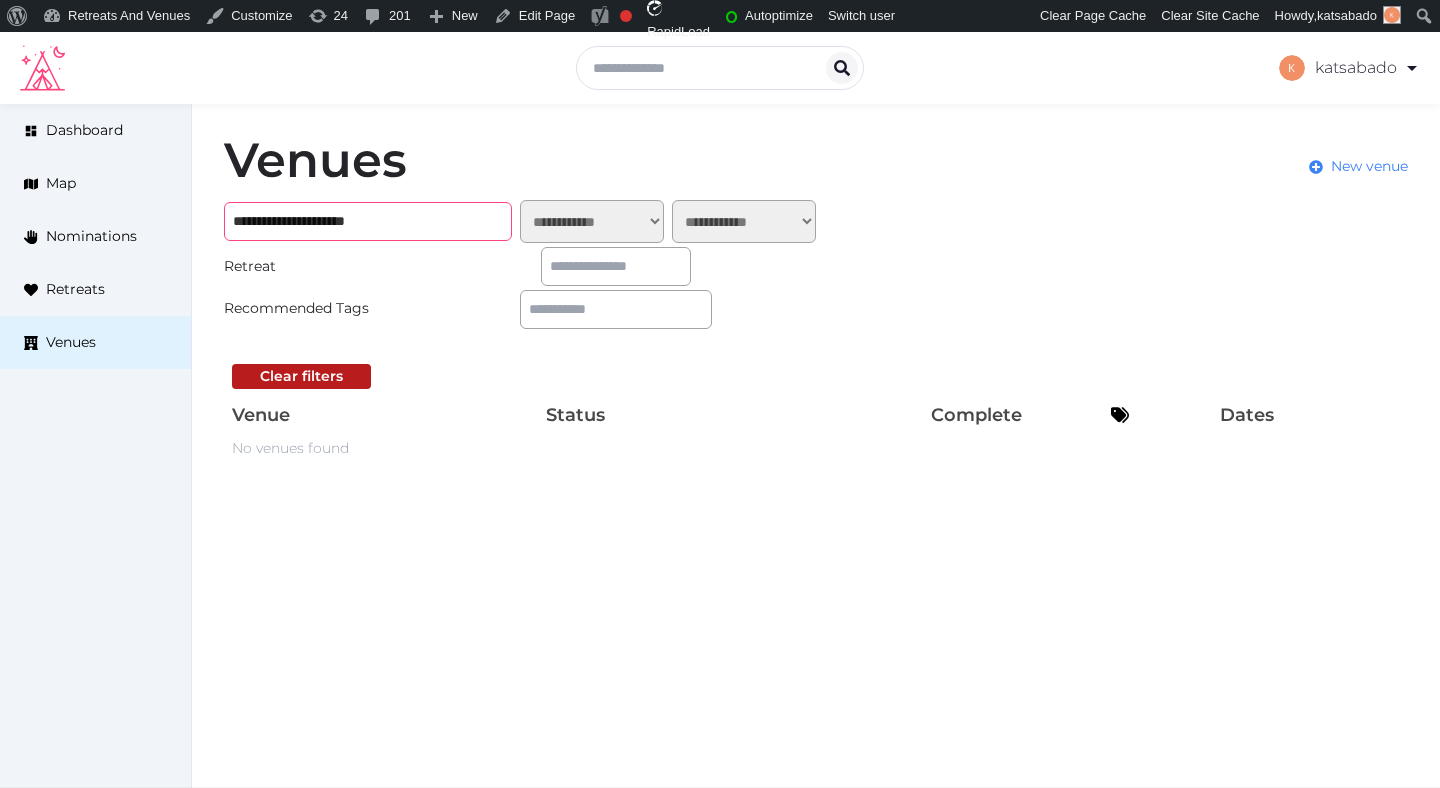 drag, startPoint x: 322, startPoint y: 225, endPoint x: 469, endPoint y: 226, distance: 147.0034 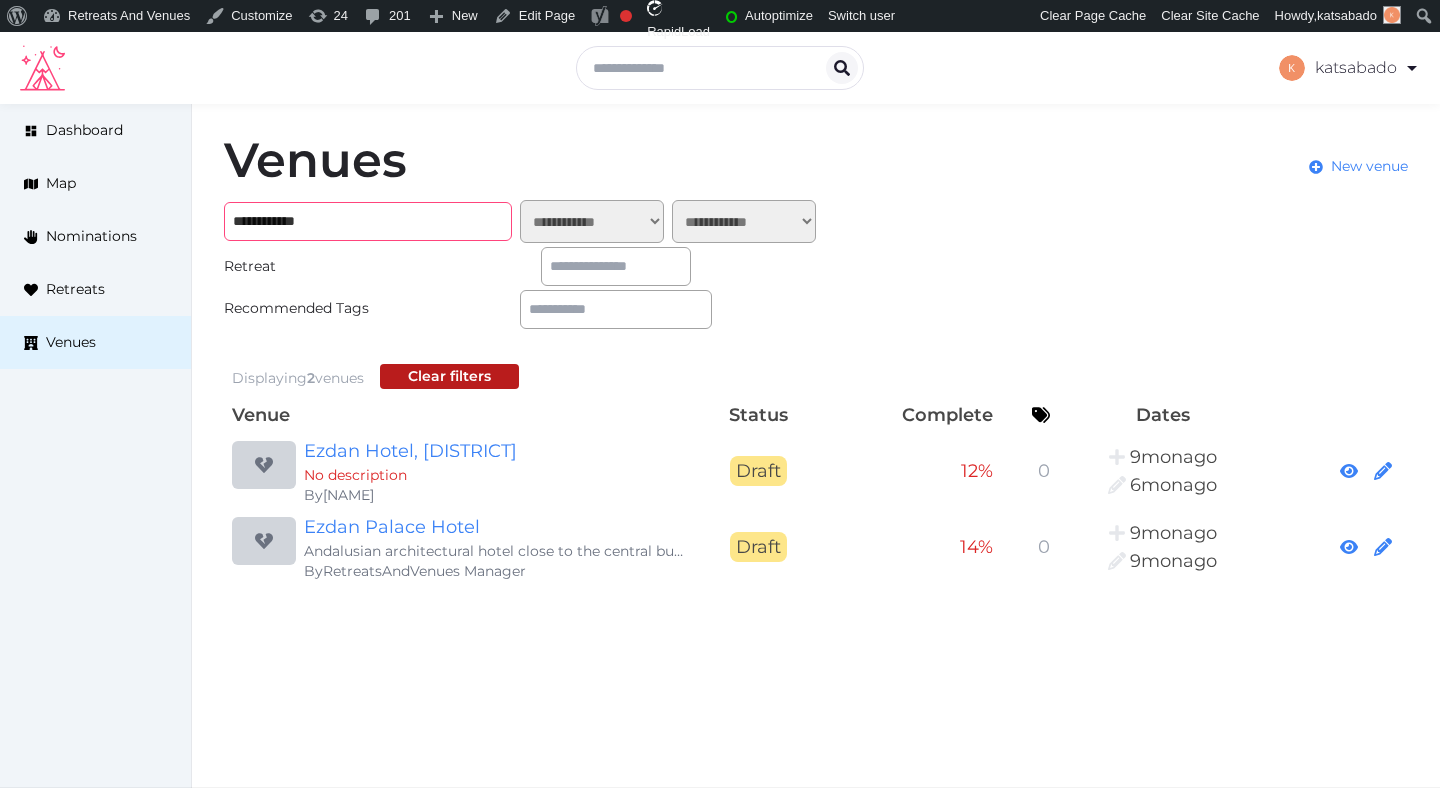 click on "**********" at bounding box center (368, 221) 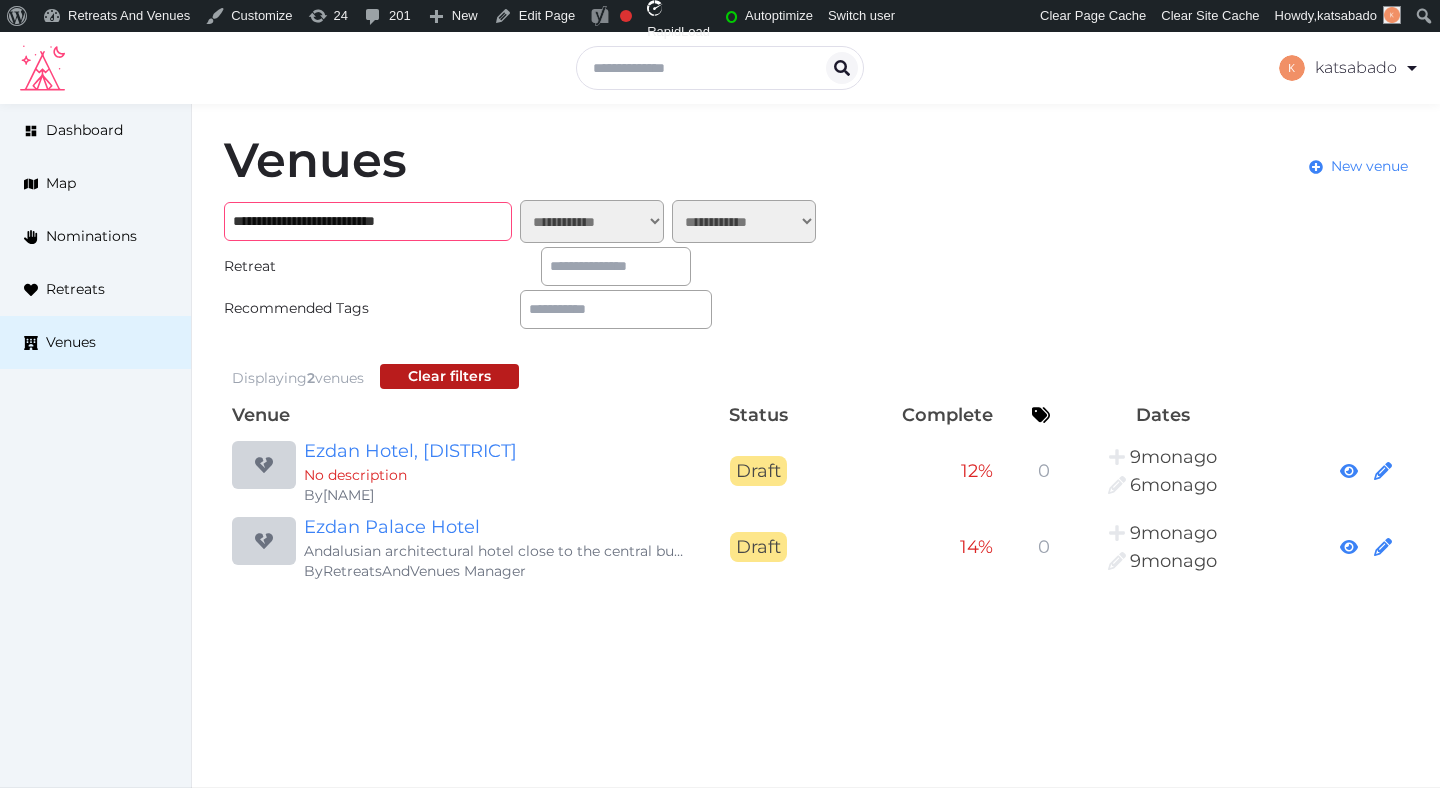 type on "**********" 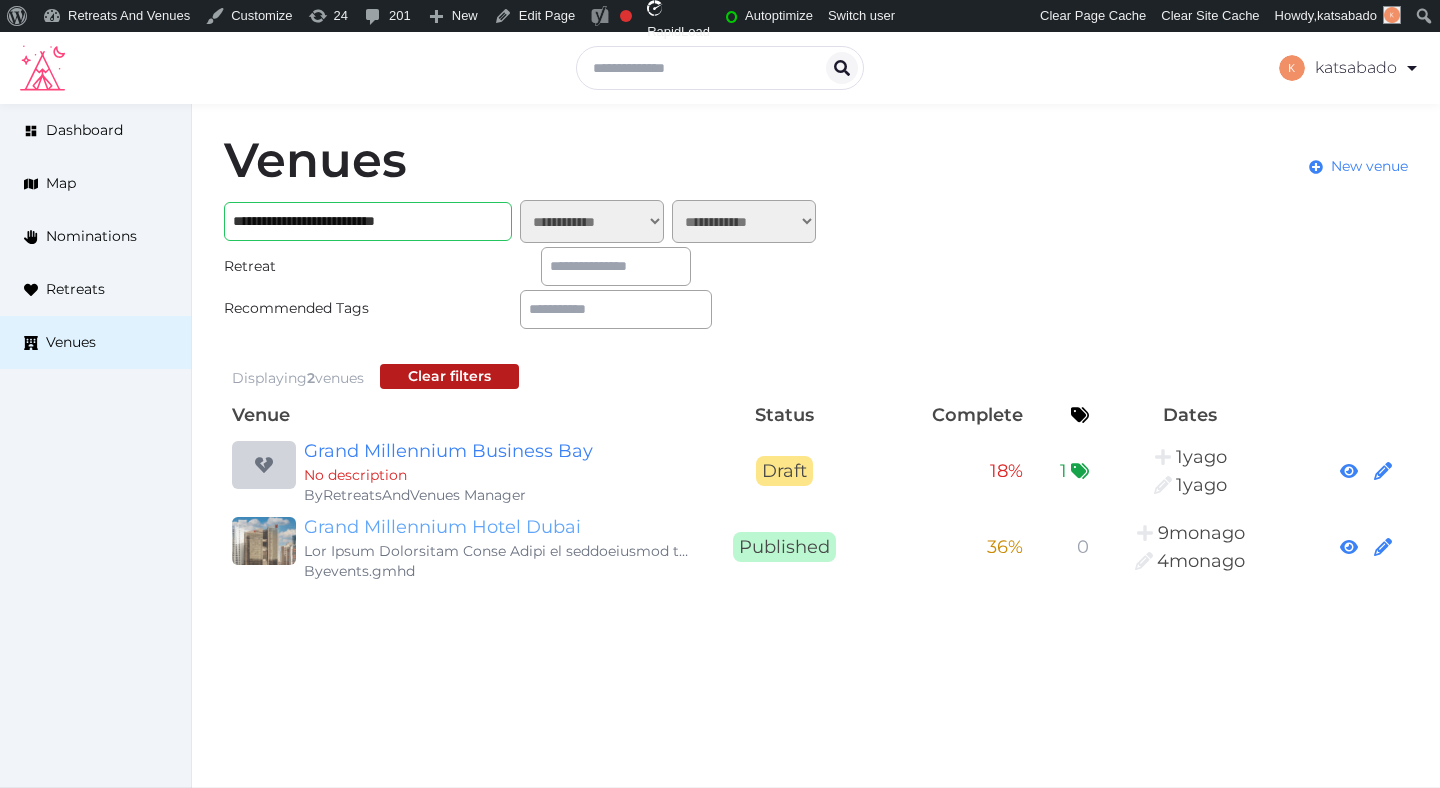 click on "Grand Millennium Hotel Dubai" at bounding box center (496, 527) 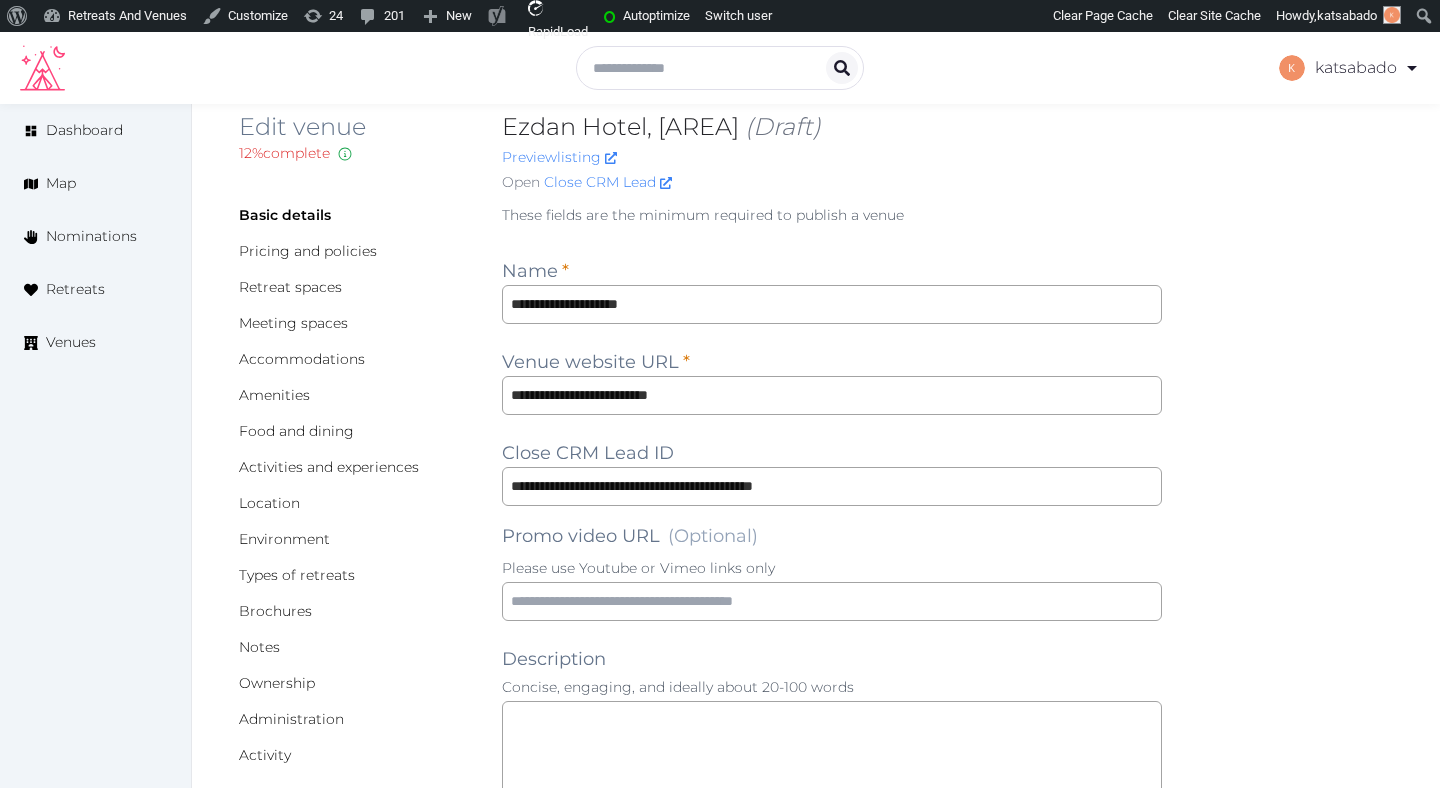 scroll, scrollTop: 25, scrollLeft: 0, axis: vertical 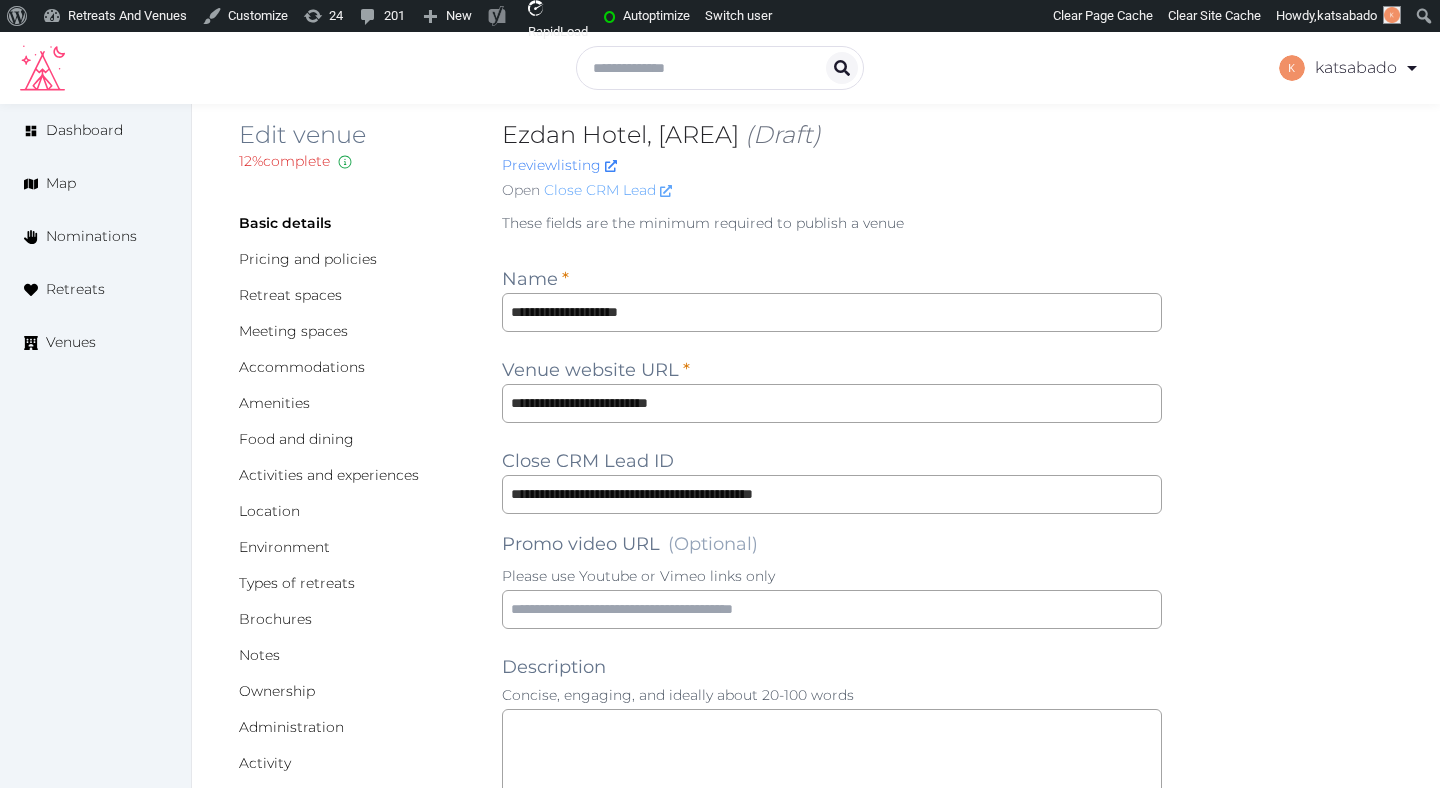 click on "Close CRM Lead" at bounding box center [608, 190] 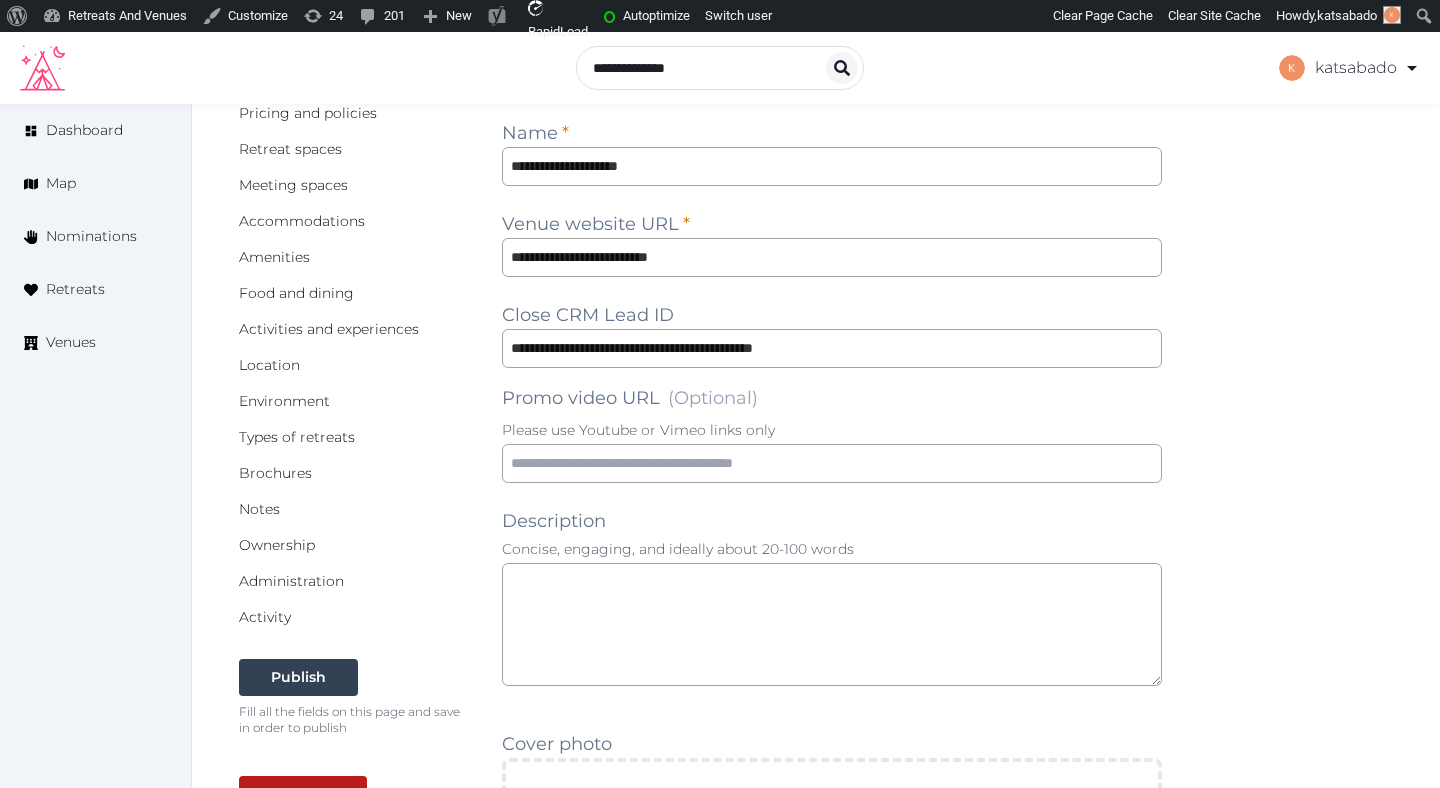 scroll, scrollTop: 172, scrollLeft: 0, axis: vertical 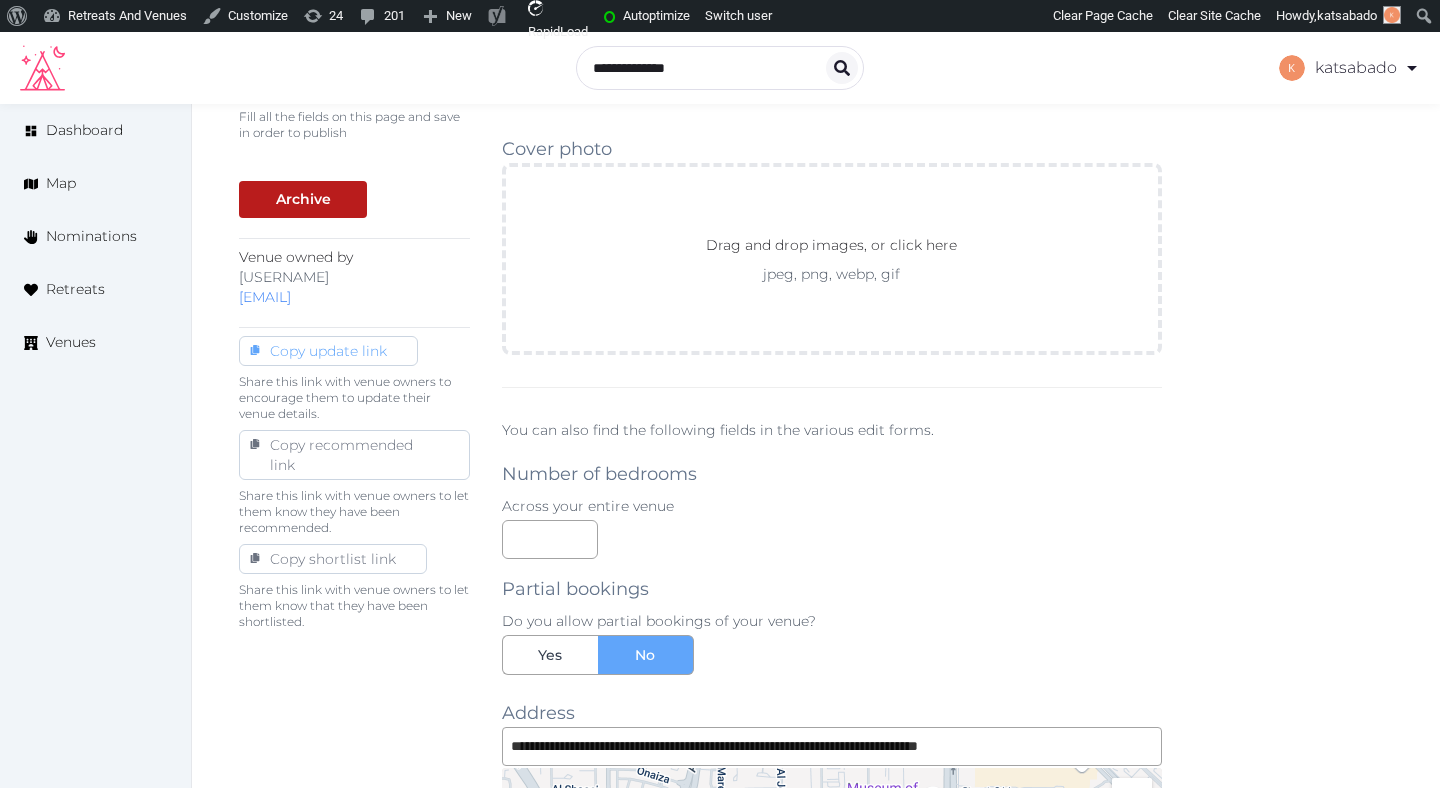 click on "Copy update link" at bounding box center [328, 351] 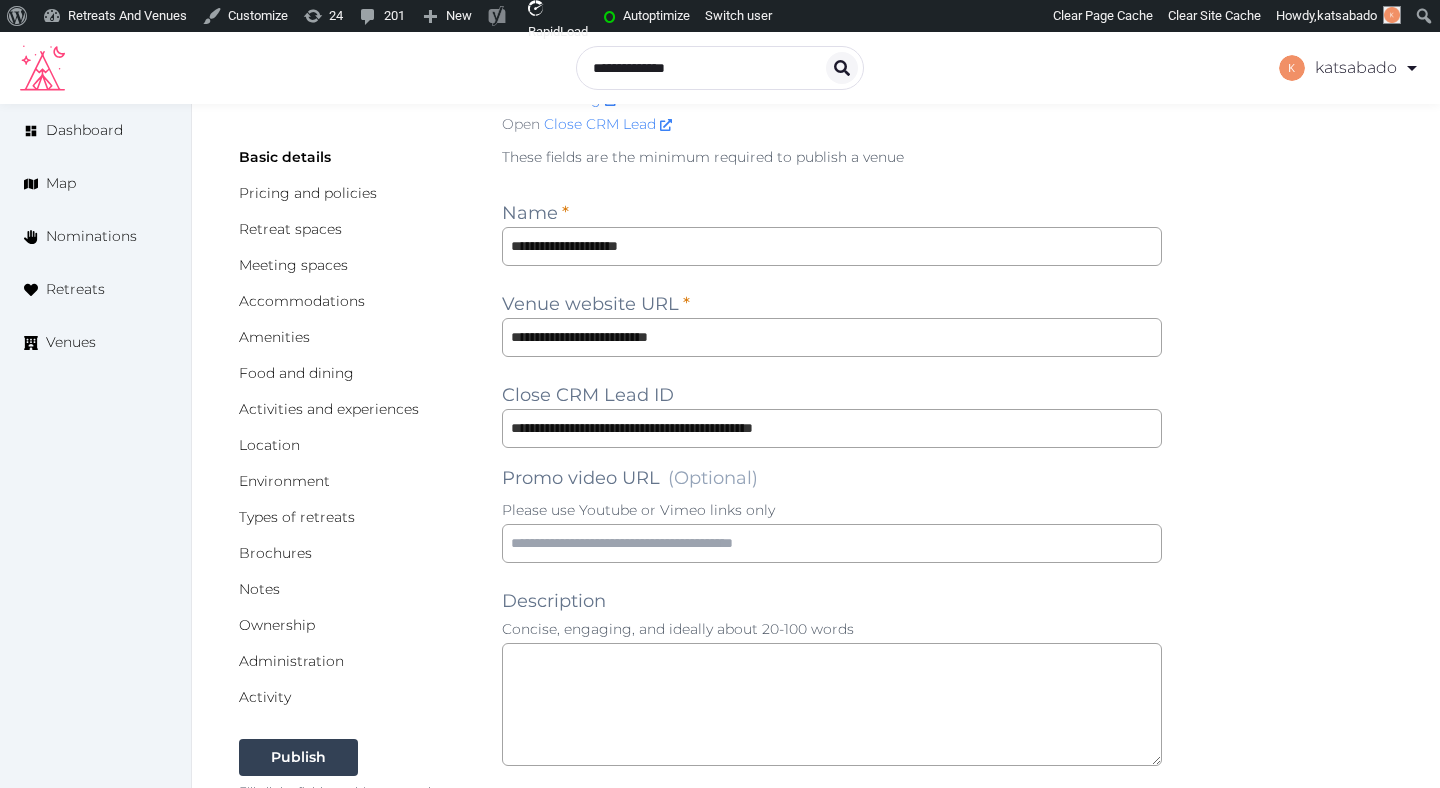scroll, scrollTop: 0, scrollLeft: 0, axis: both 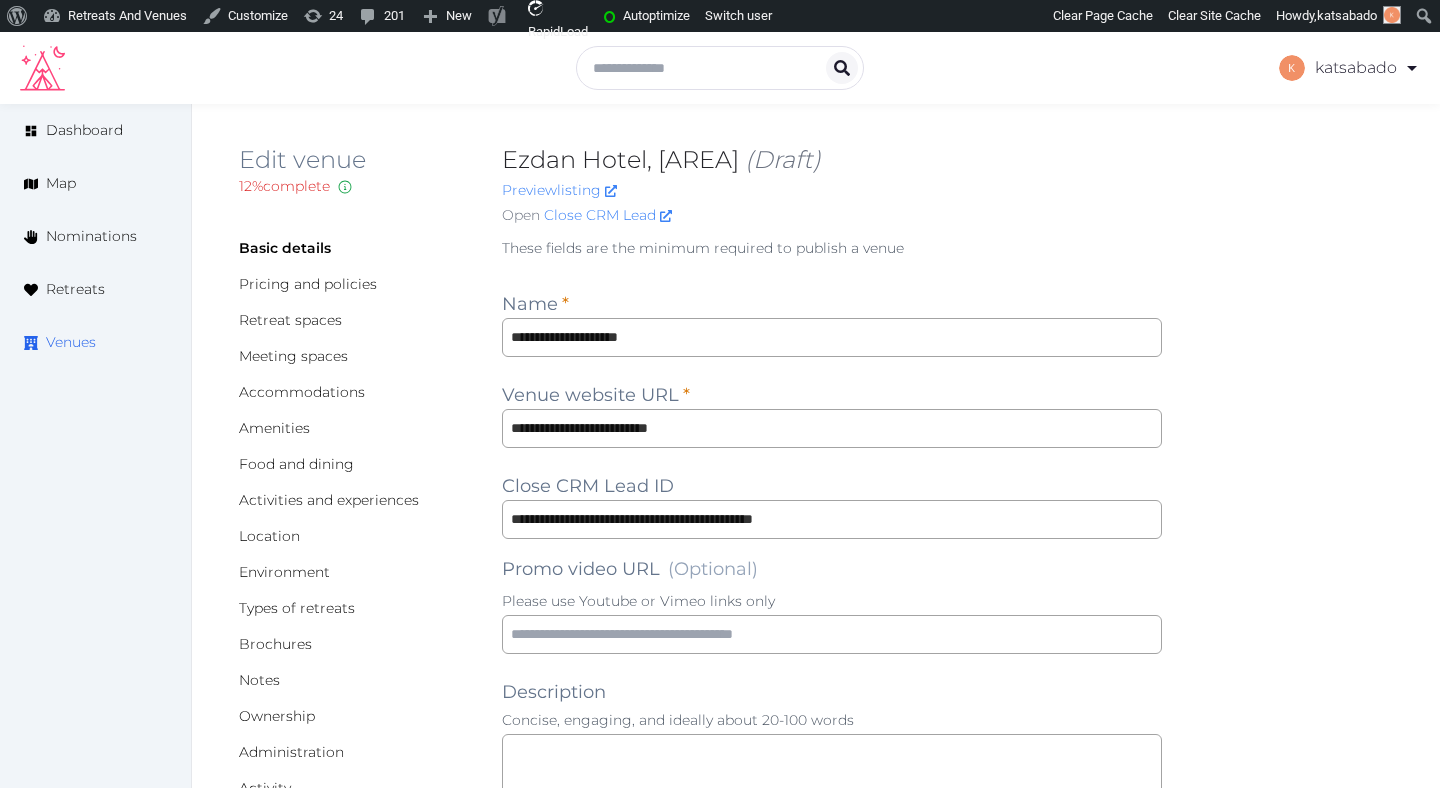 click on "Venues" at bounding box center (71, 342) 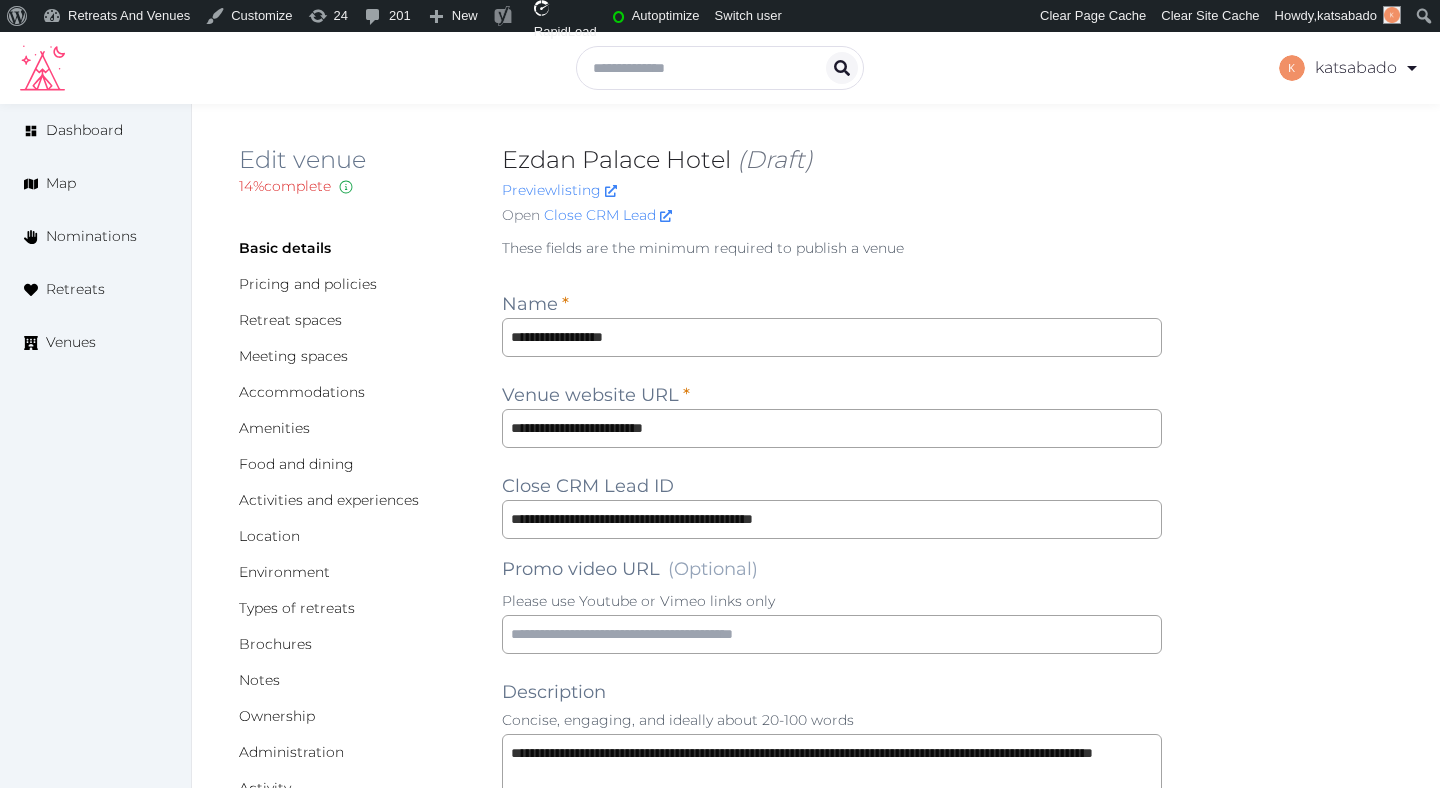 scroll, scrollTop: 0, scrollLeft: 0, axis: both 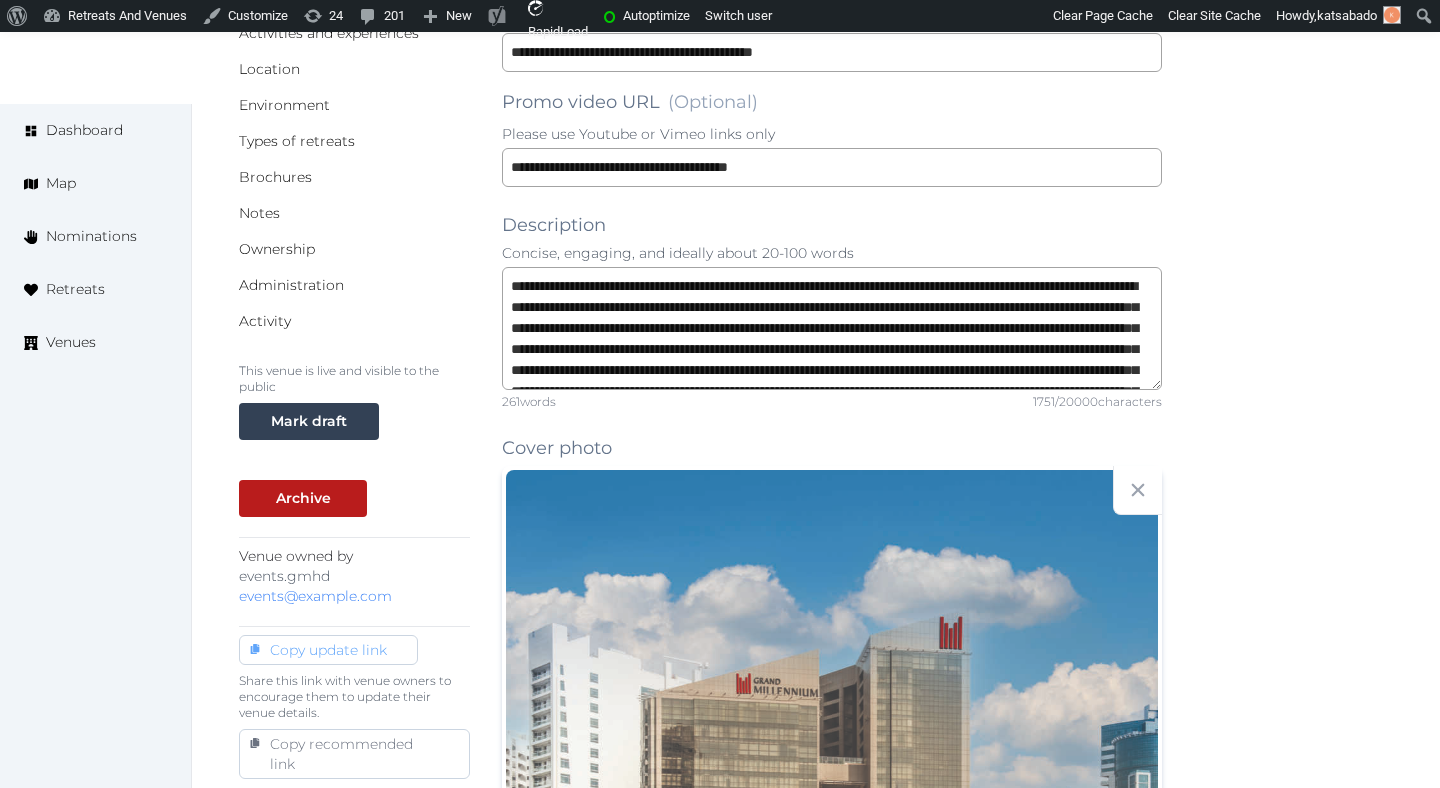 click on "Copy update link" at bounding box center (328, 650) 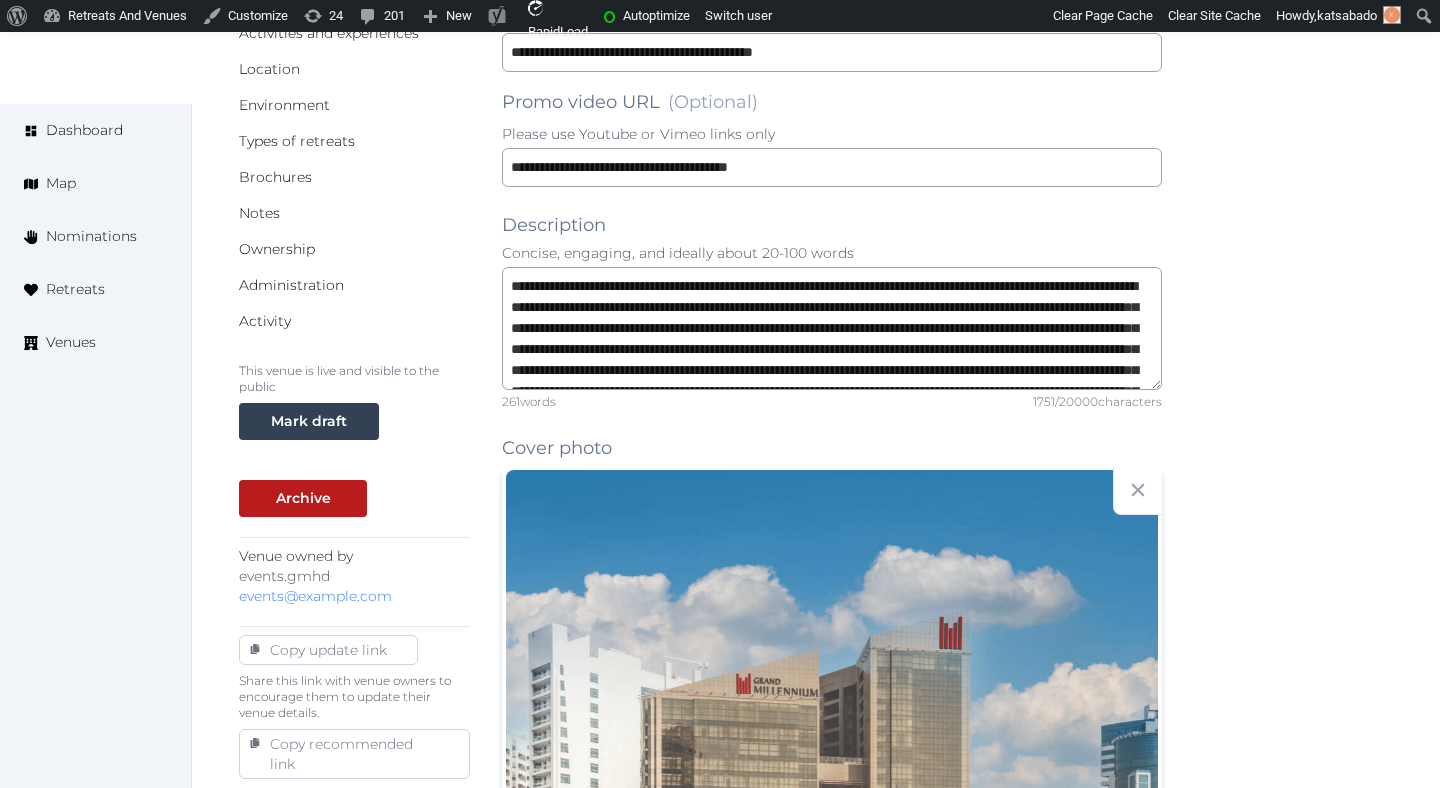 scroll, scrollTop: 0, scrollLeft: 0, axis: both 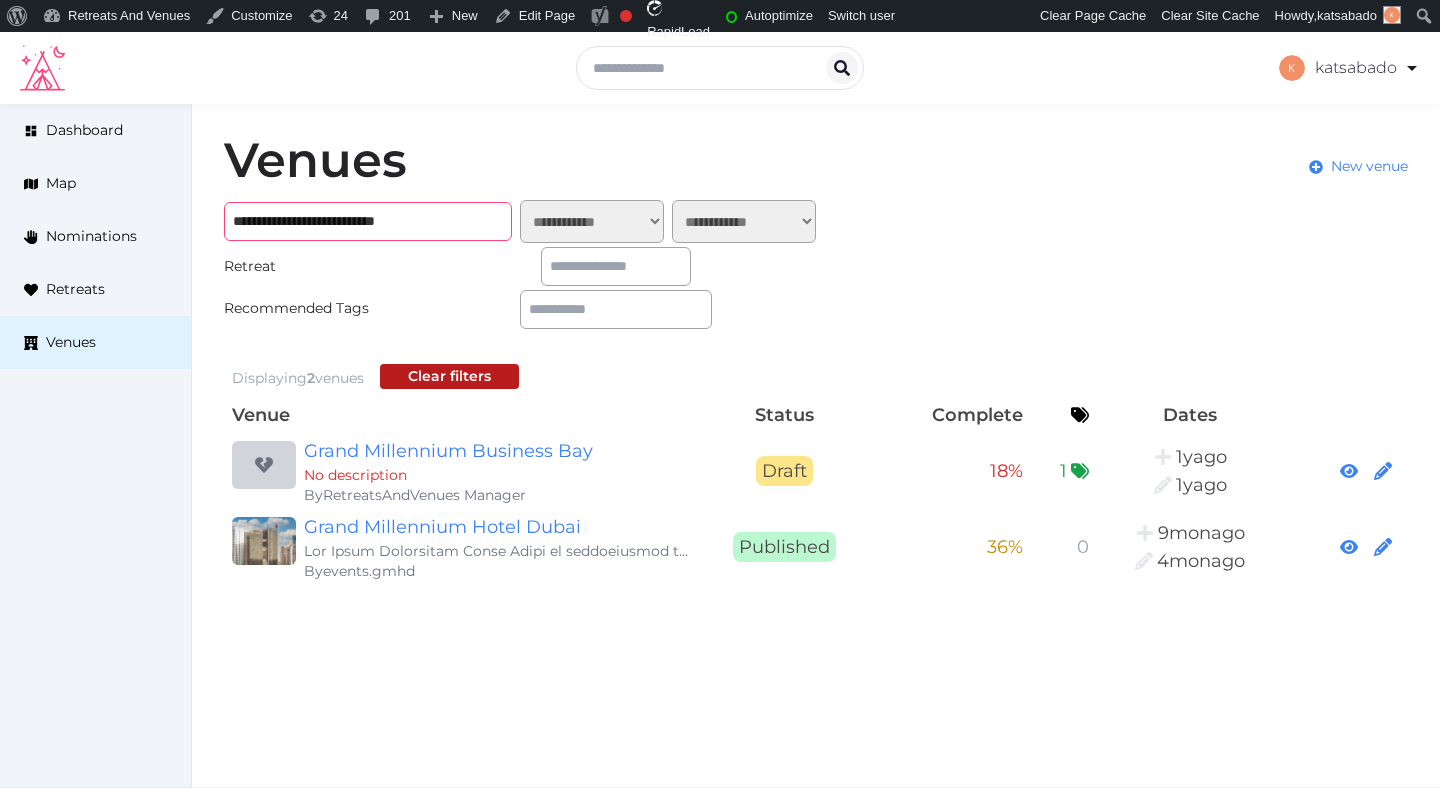 click on "**********" at bounding box center [368, 221] 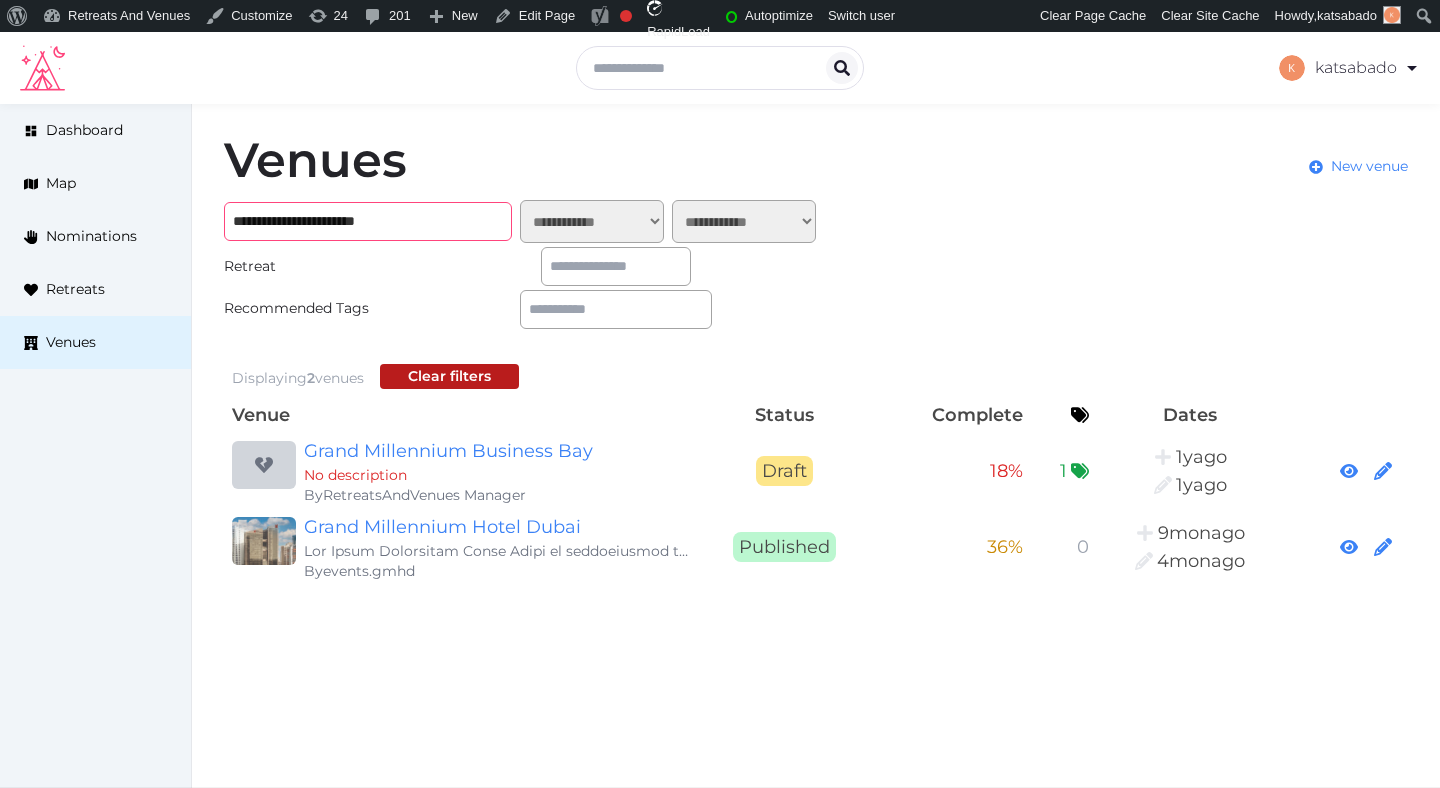 type on "**********" 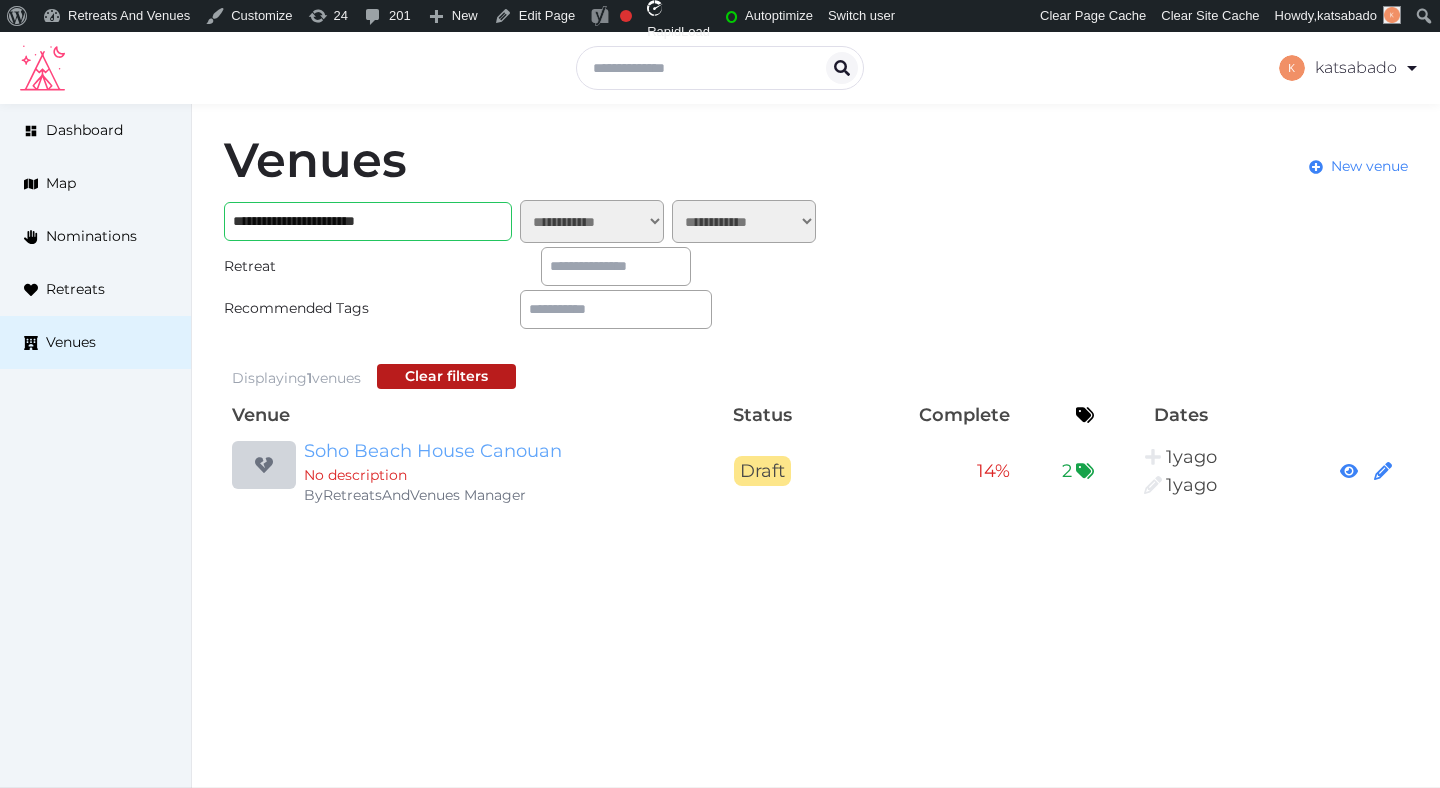 click on "Soho Beach House Canouan" at bounding box center [496, 451] 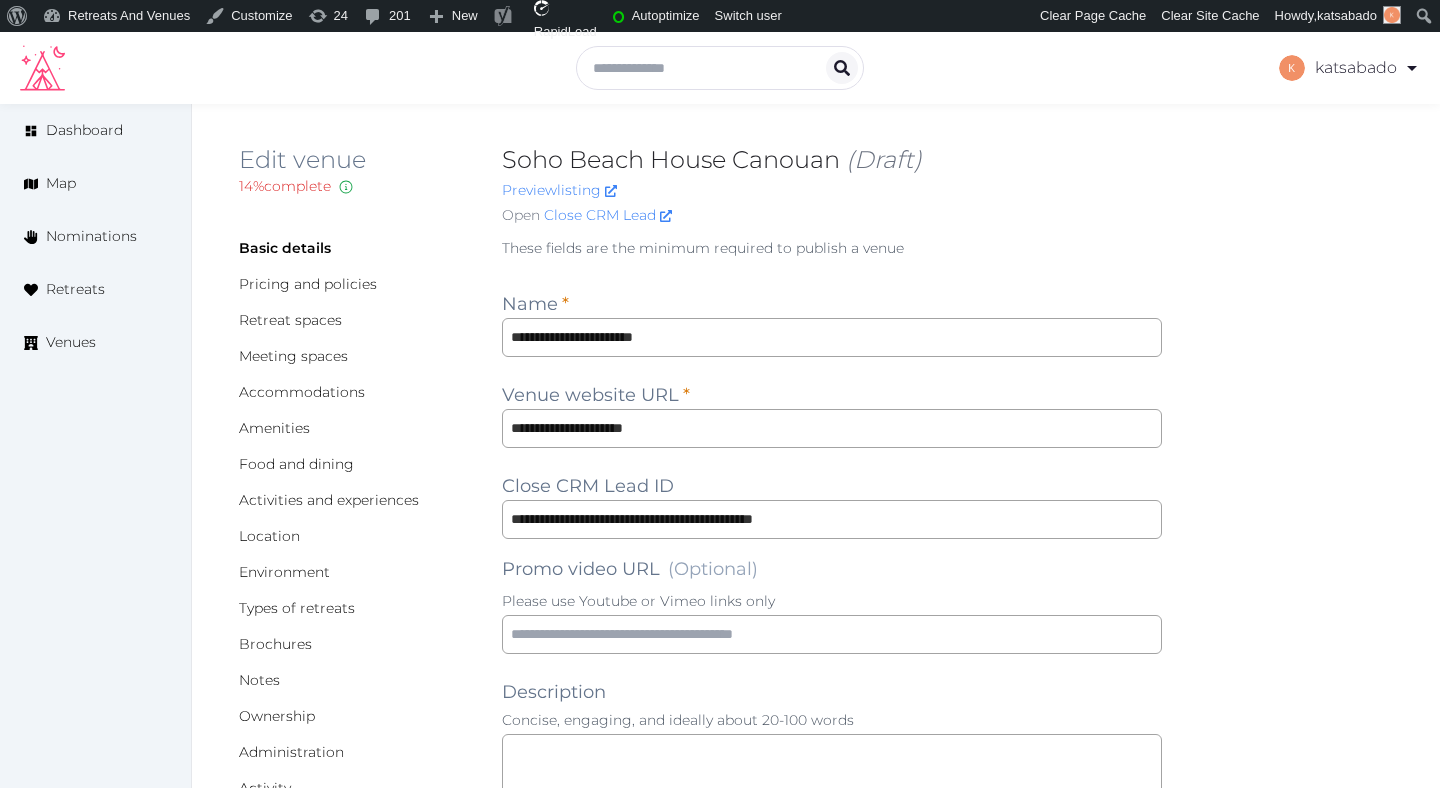 scroll, scrollTop: 0, scrollLeft: 0, axis: both 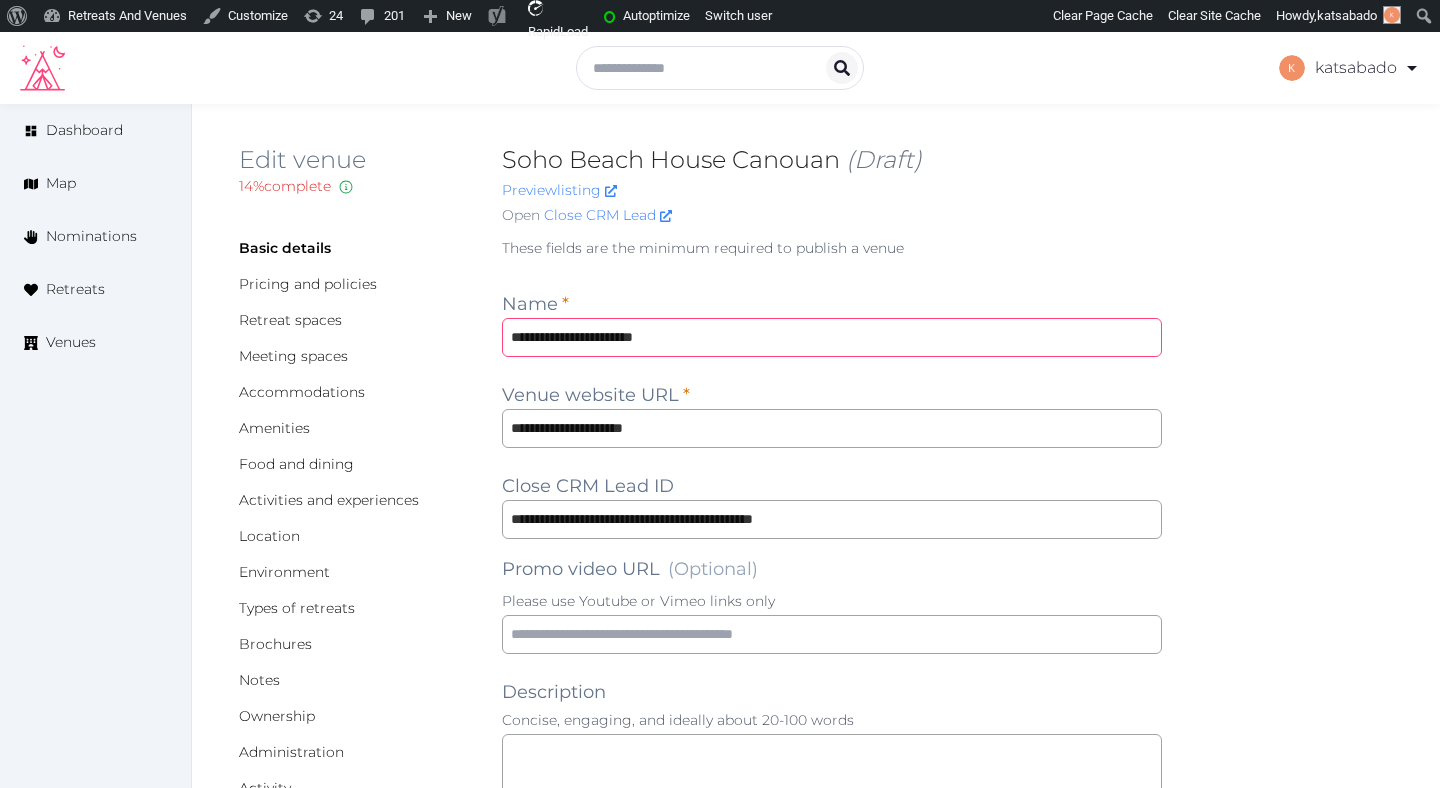 click on "**********" at bounding box center [832, 337] 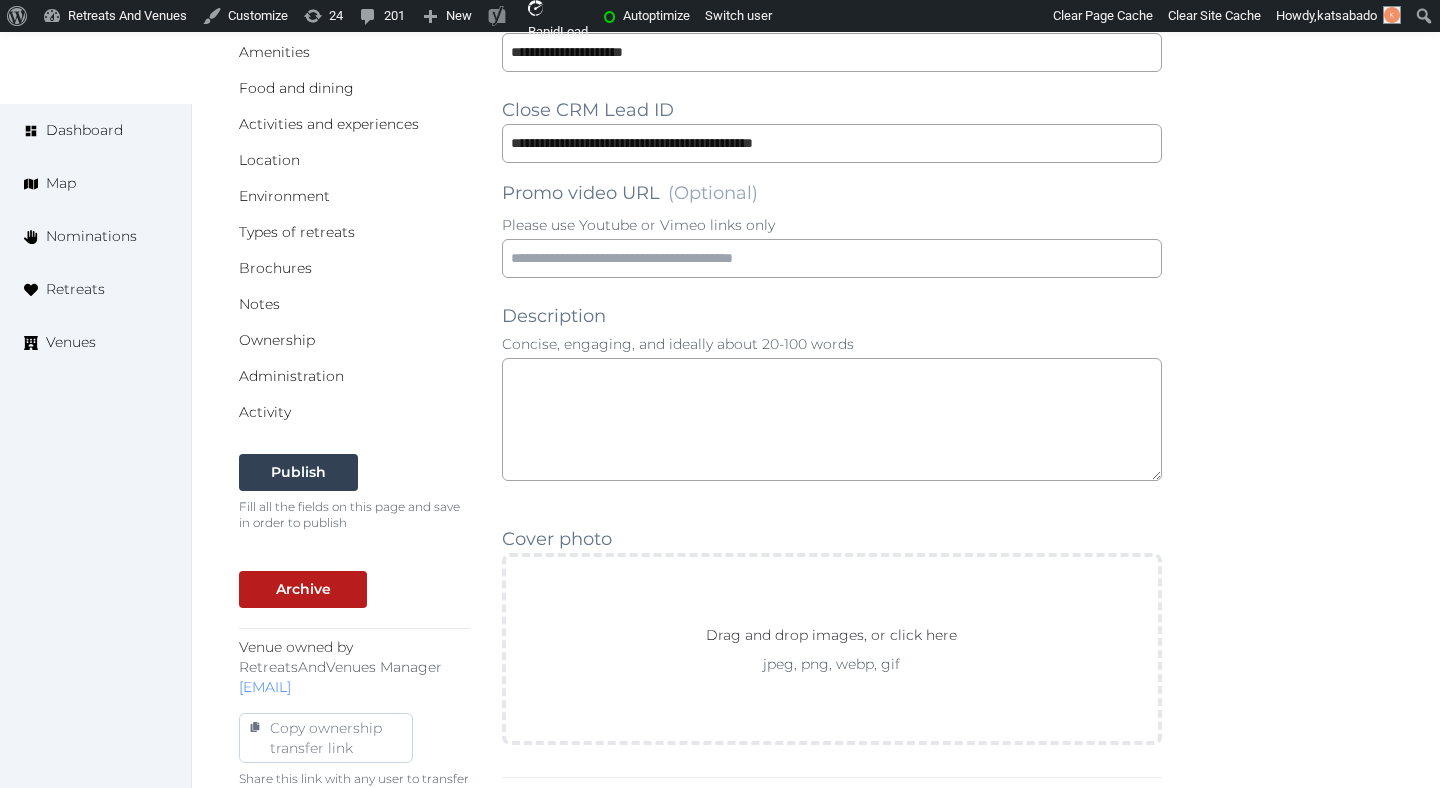 scroll, scrollTop: 374, scrollLeft: 0, axis: vertical 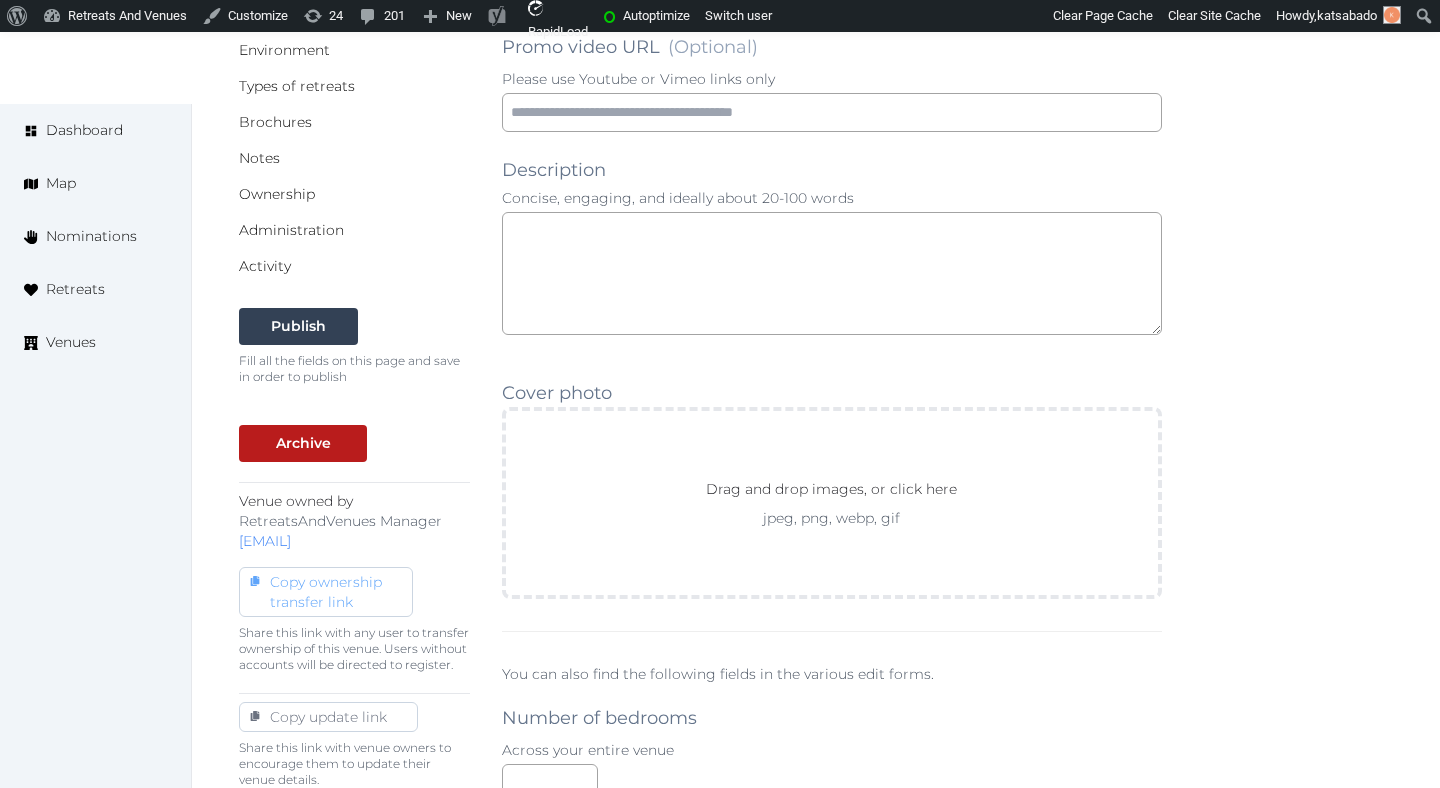 click on "Copy ownership transfer link" at bounding box center (326, 592) 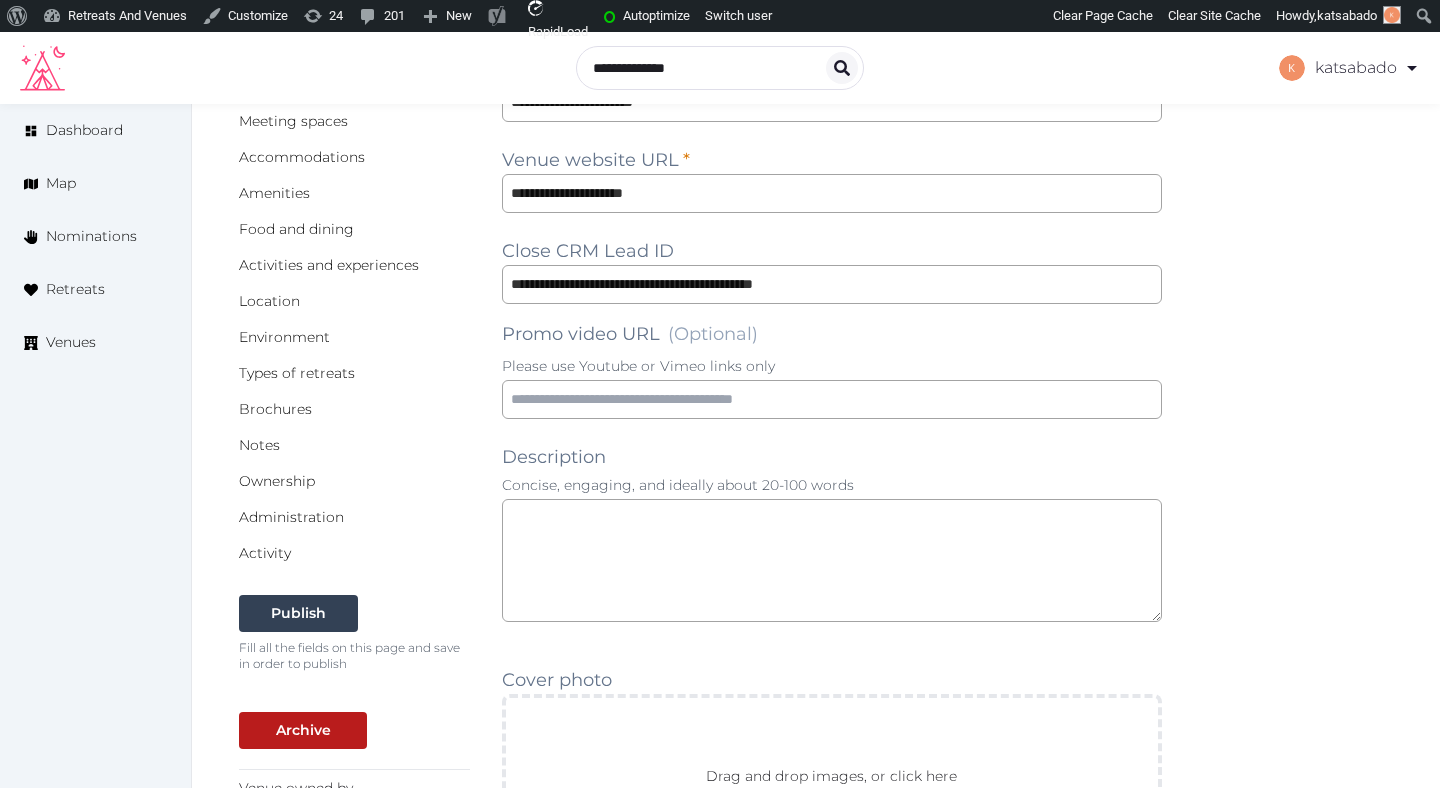 scroll, scrollTop: 0, scrollLeft: 0, axis: both 